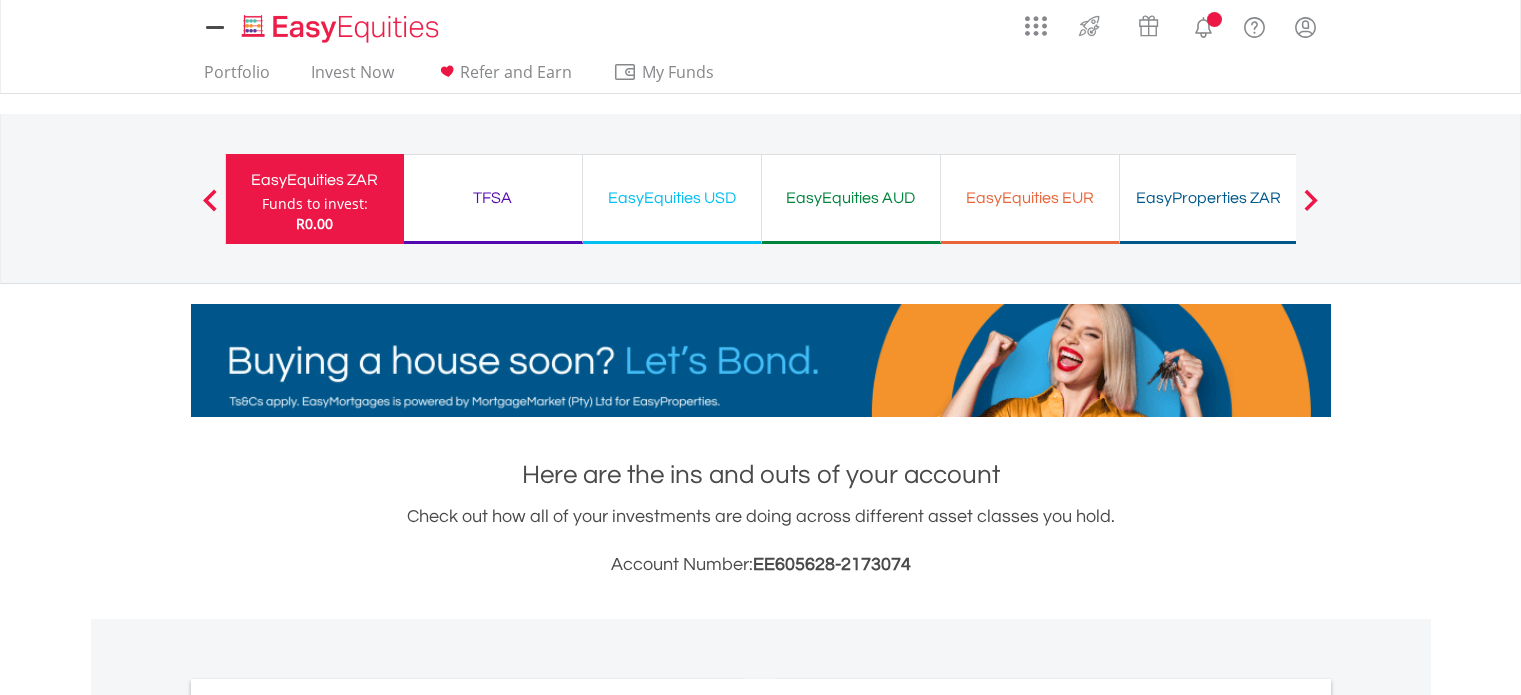 scroll, scrollTop: 0, scrollLeft: 0, axis: both 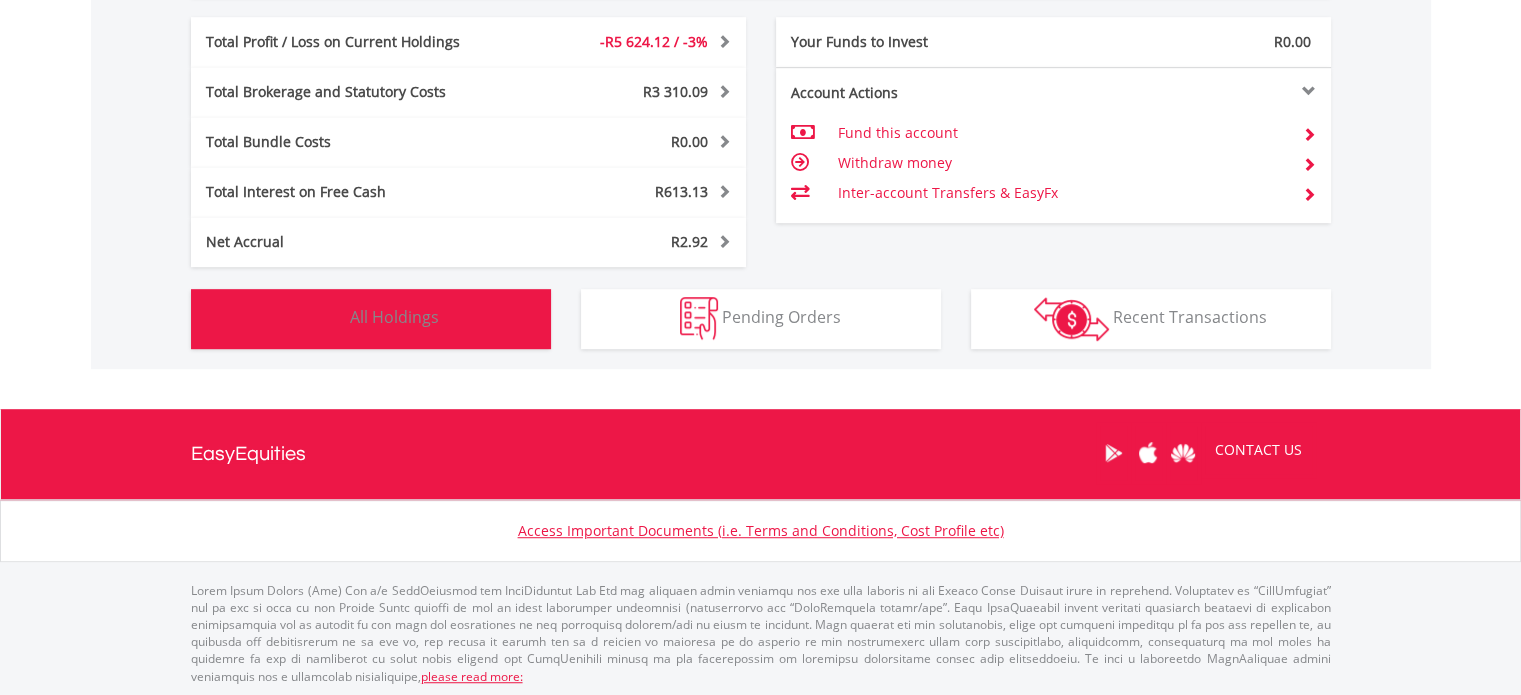 click on "Holdings
All Holdings" at bounding box center (371, 319) 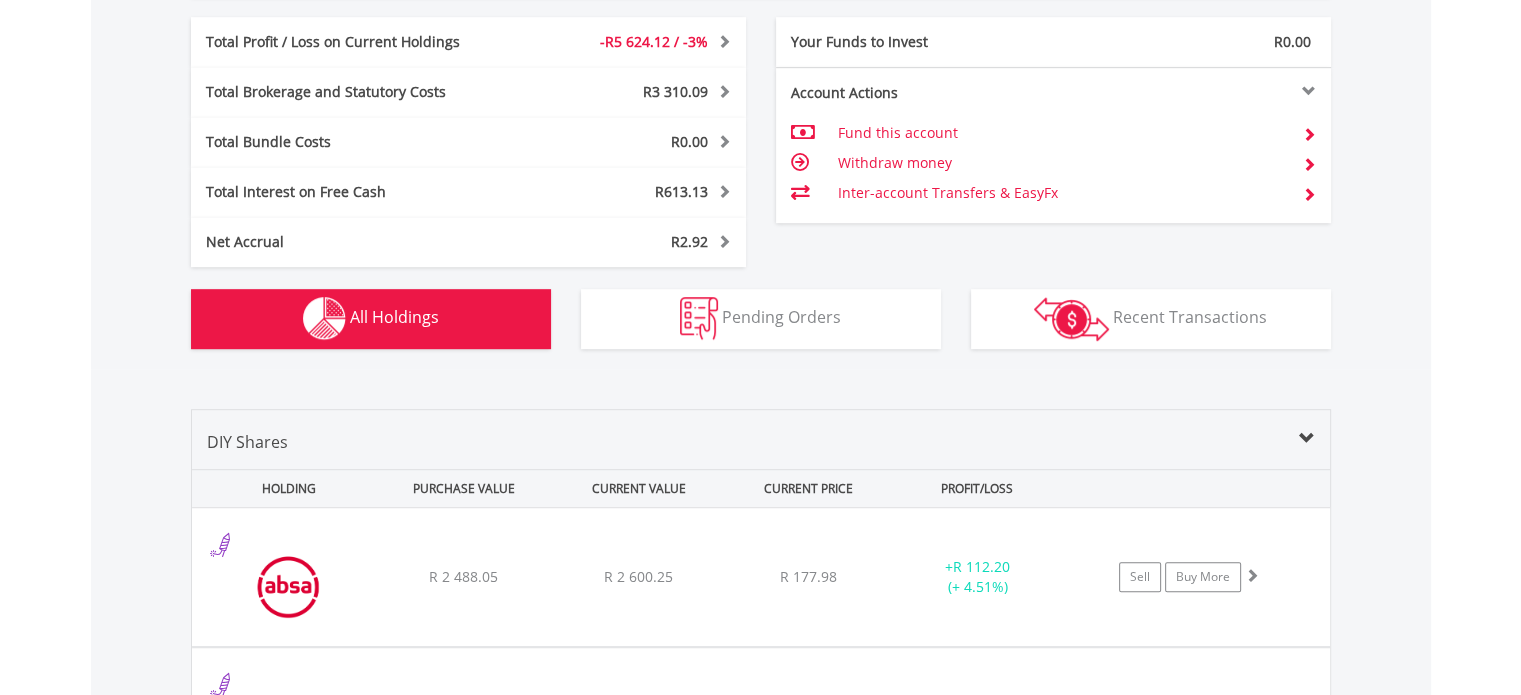 scroll, scrollTop: 1521, scrollLeft: 0, axis: vertical 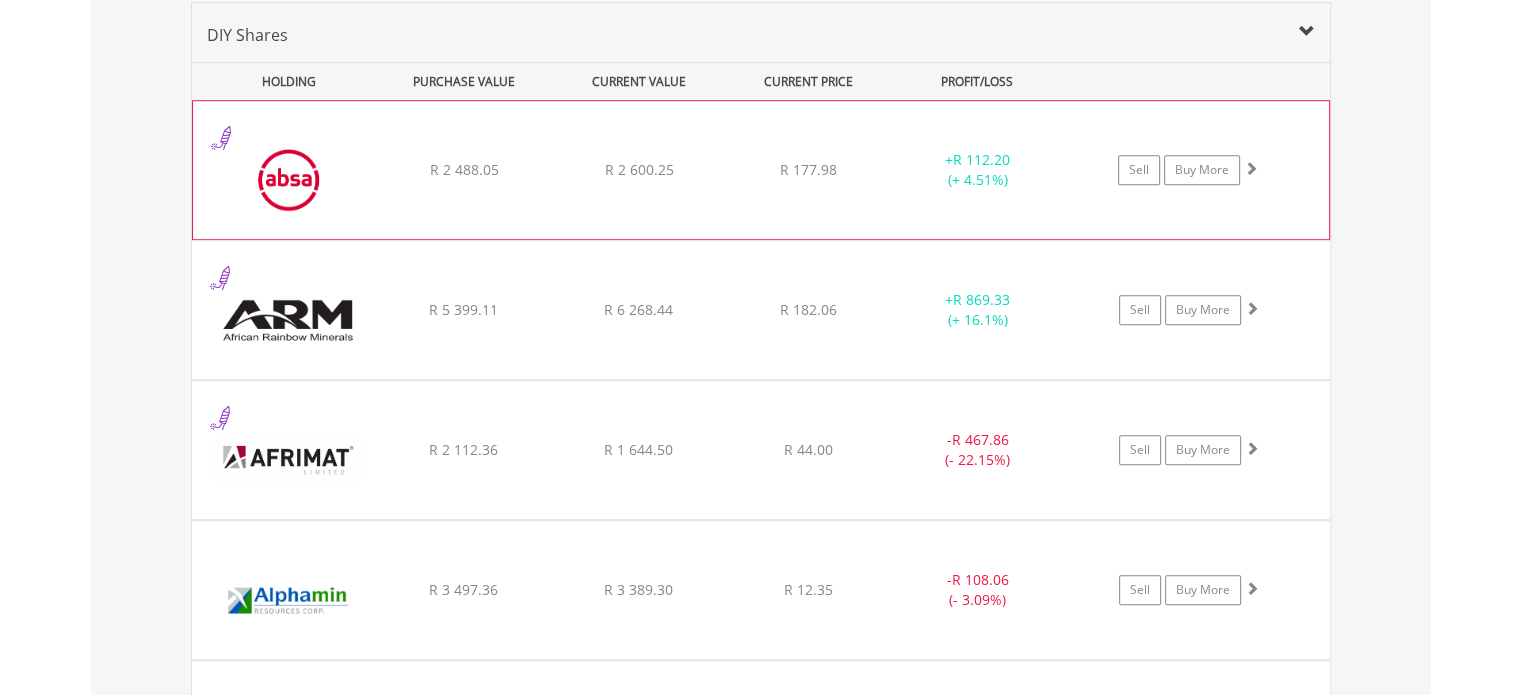 click on "﻿
Absa Group Limited
R 2 488.05
R 2 600.25
R 177.98
+  R 112.20 (+ 4.51%)
Sell
Buy More" at bounding box center (761, 170) 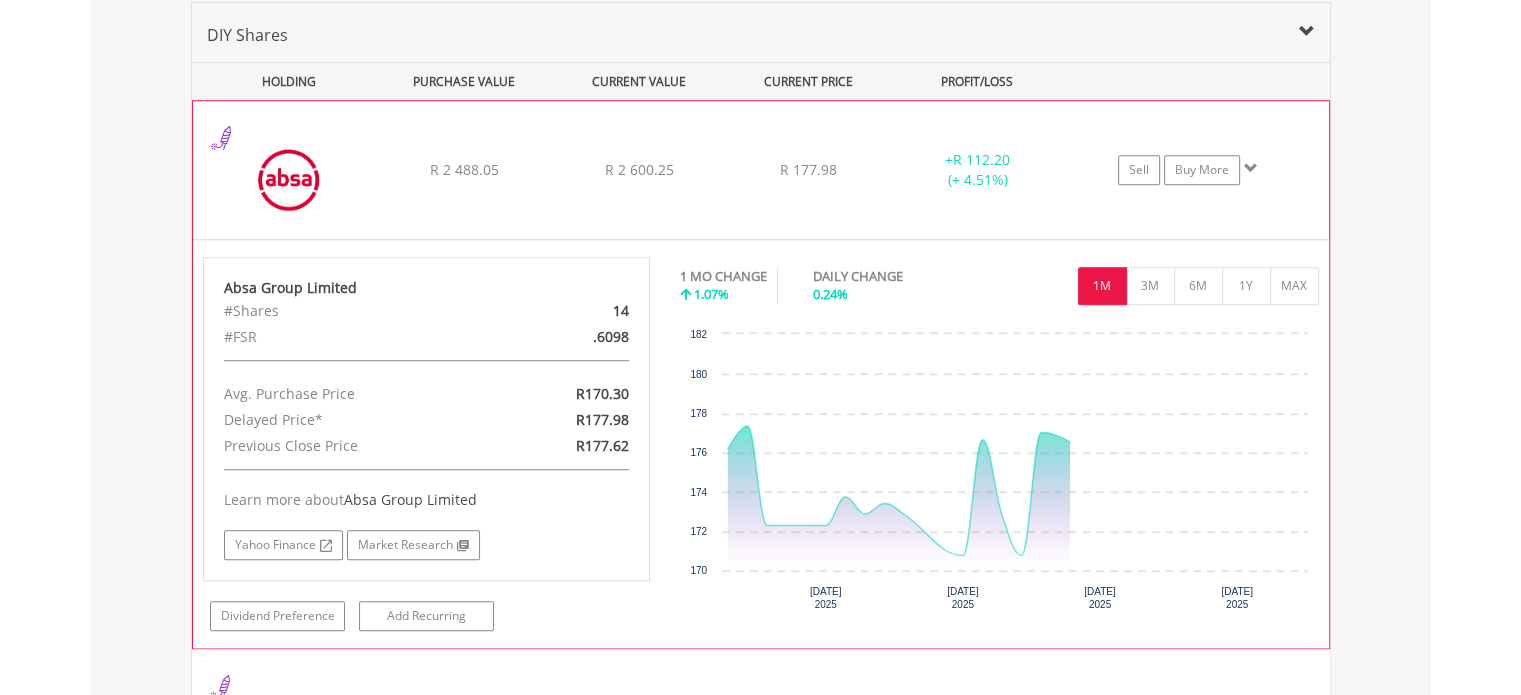click on "﻿
Absa Group Limited
R 2 488.05
R 2 600.25
R 177.98
+  R 112.20 (+ 4.51%)
Sell
Buy More" at bounding box center (761, 170) 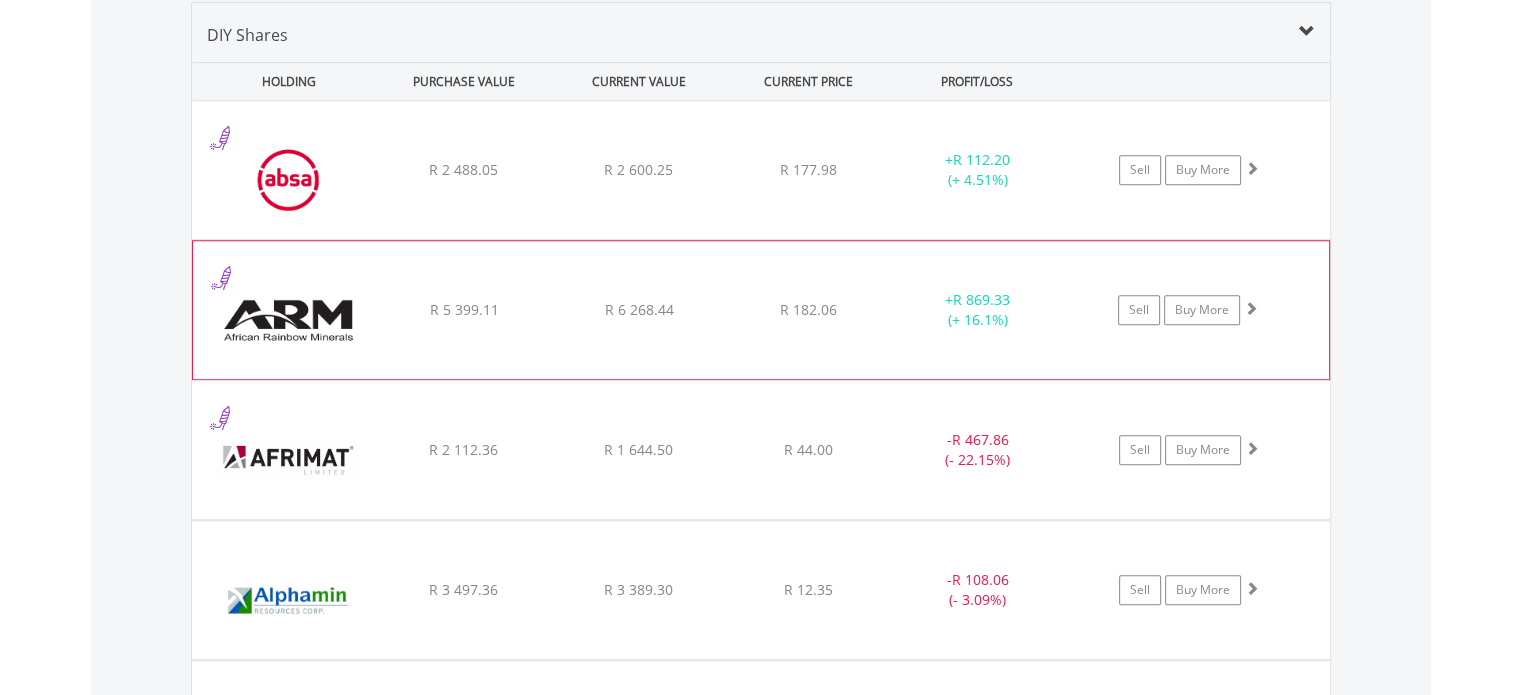 click on "﻿
African Rainbow Mineral Limited
R 5 399.11
R 6 268.44
R 182.06
+  R 869.33 (+ 16.1%)
Sell
Buy More" at bounding box center [761, 170] 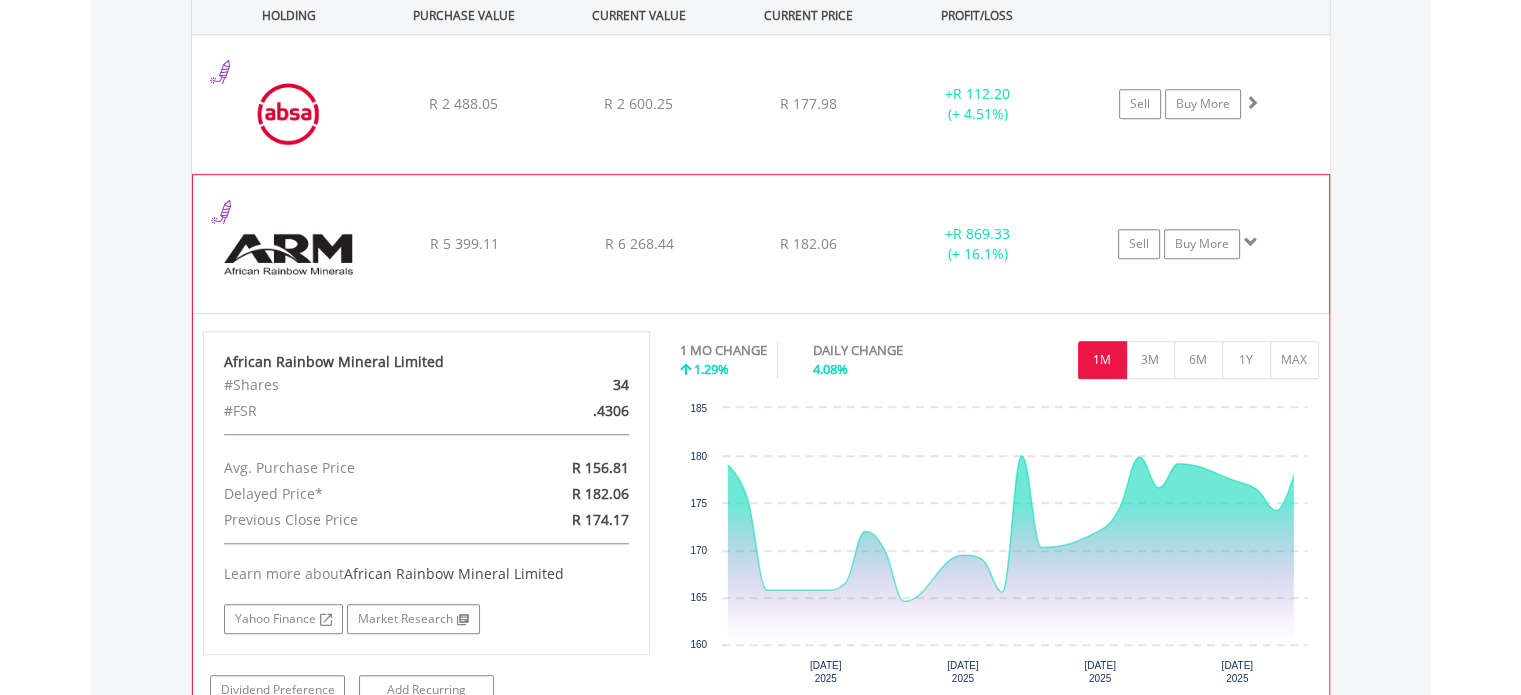 scroll, scrollTop: 1621, scrollLeft: 0, axis: vertical 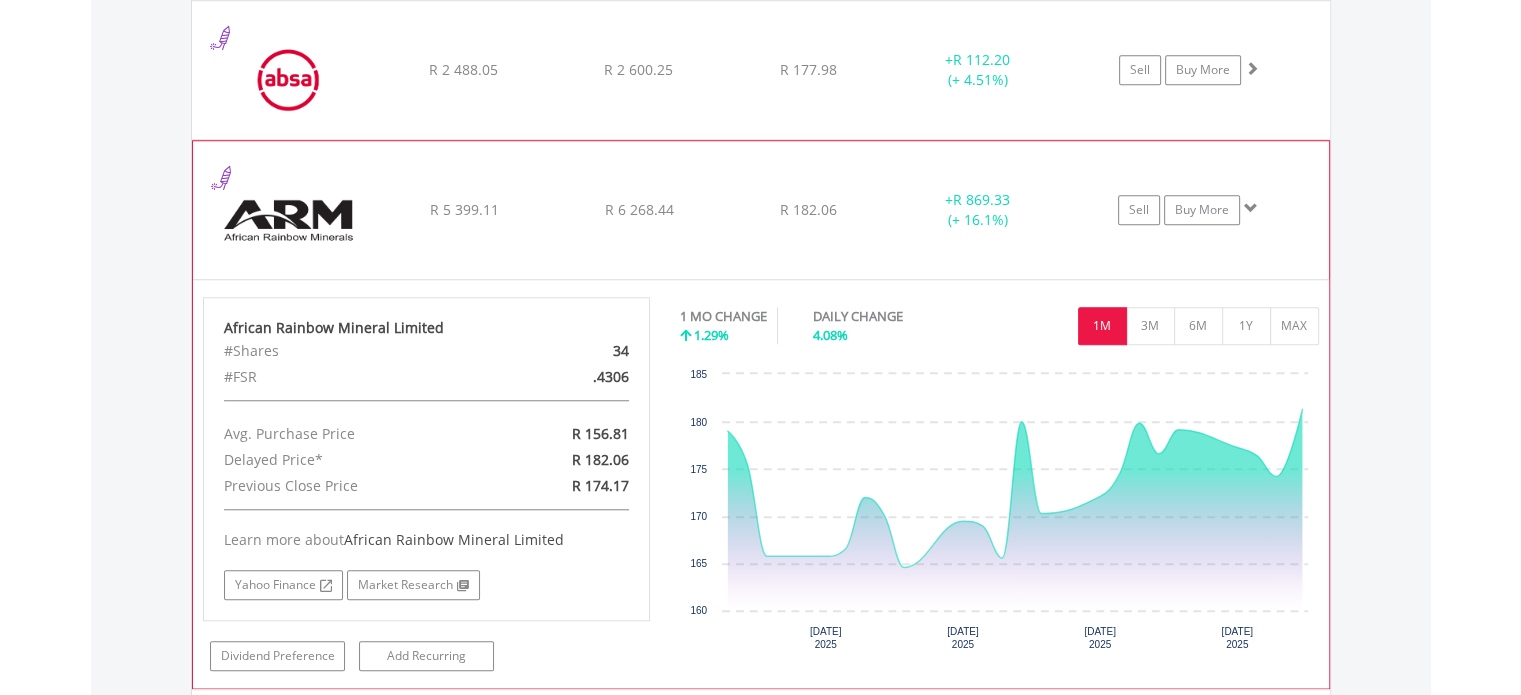 click on "+  R 869.33 (+ 16.1%)" at bounding box center [978, 70] 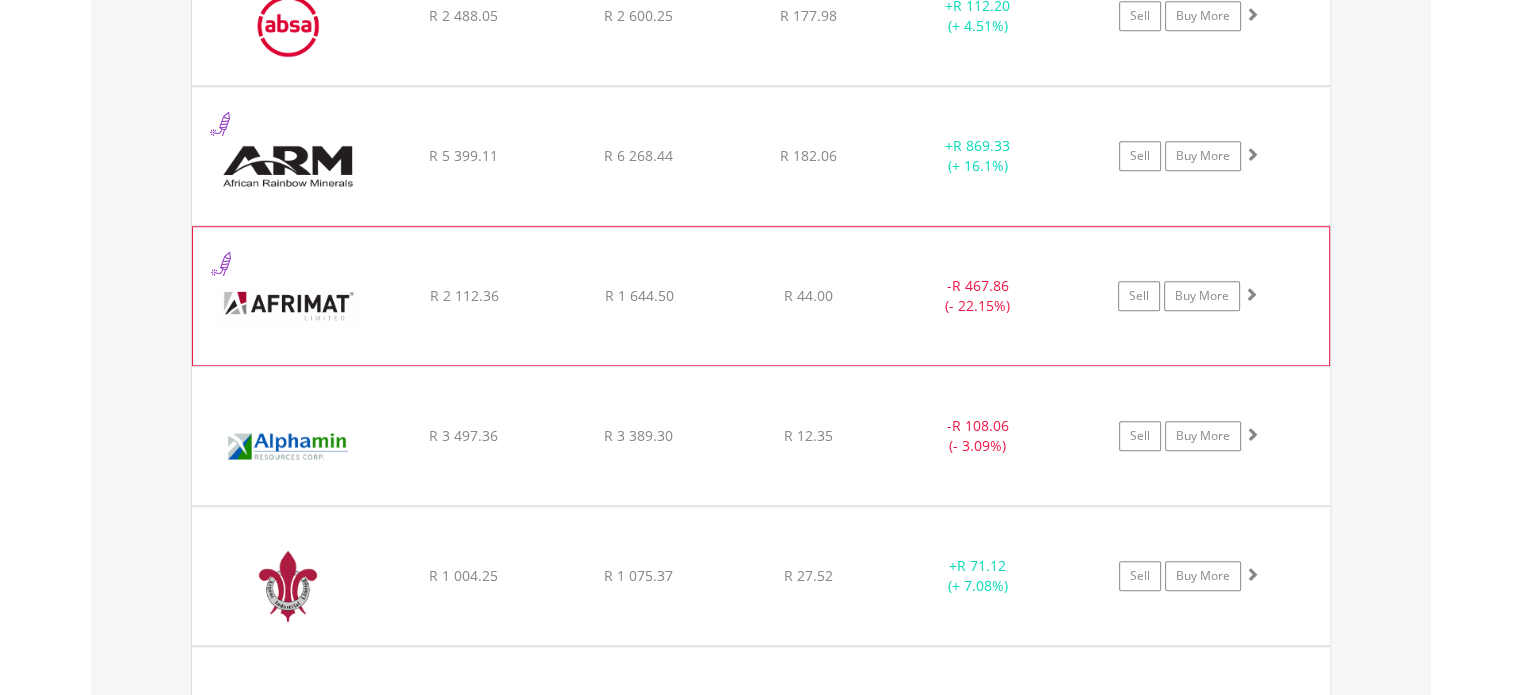 scroll, scrollTop: 1721, scrollLeft: 0, axis: vertical 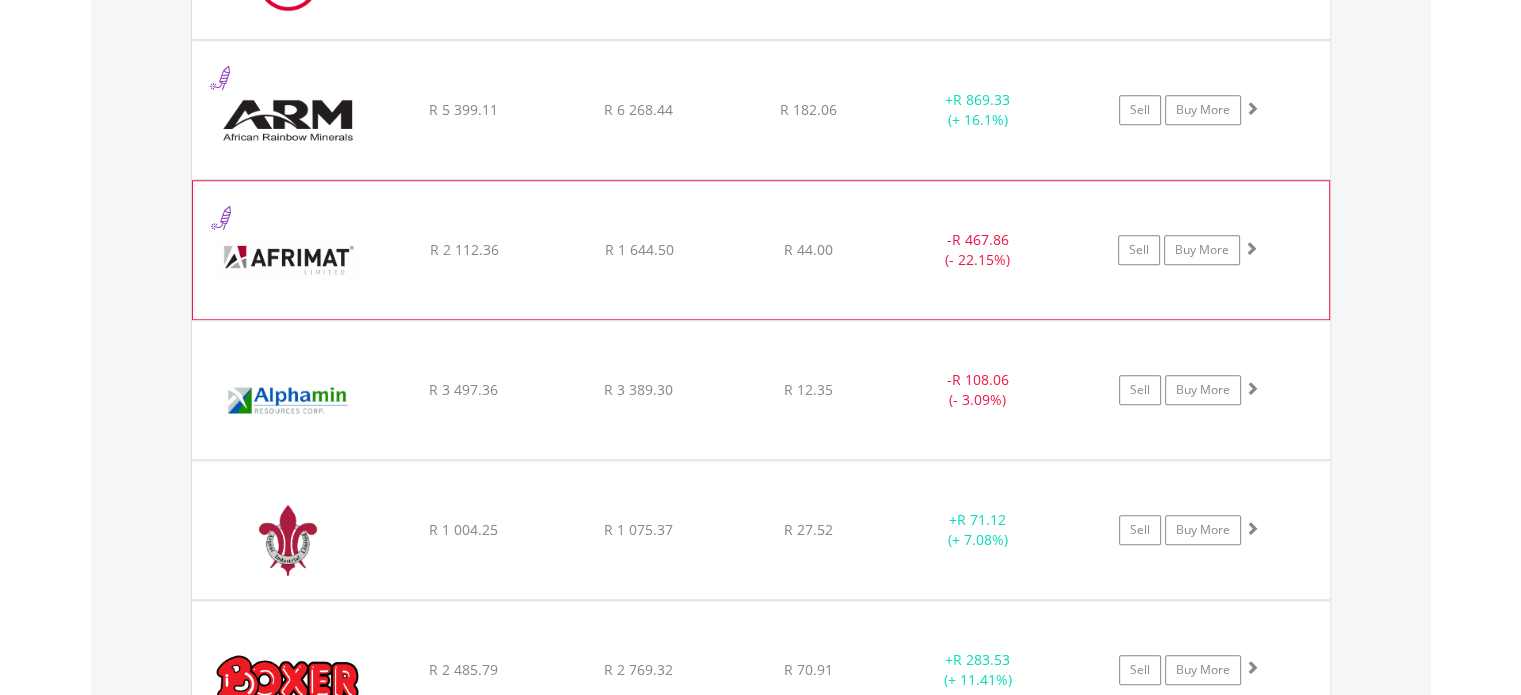 click on "﻿
Afrimat Limited
R 2 112.36
R 1 644.50
R 44.00
-  R 467.86 (- 22.15%)
Sell
Buy More" at bounding box center (761, -30) 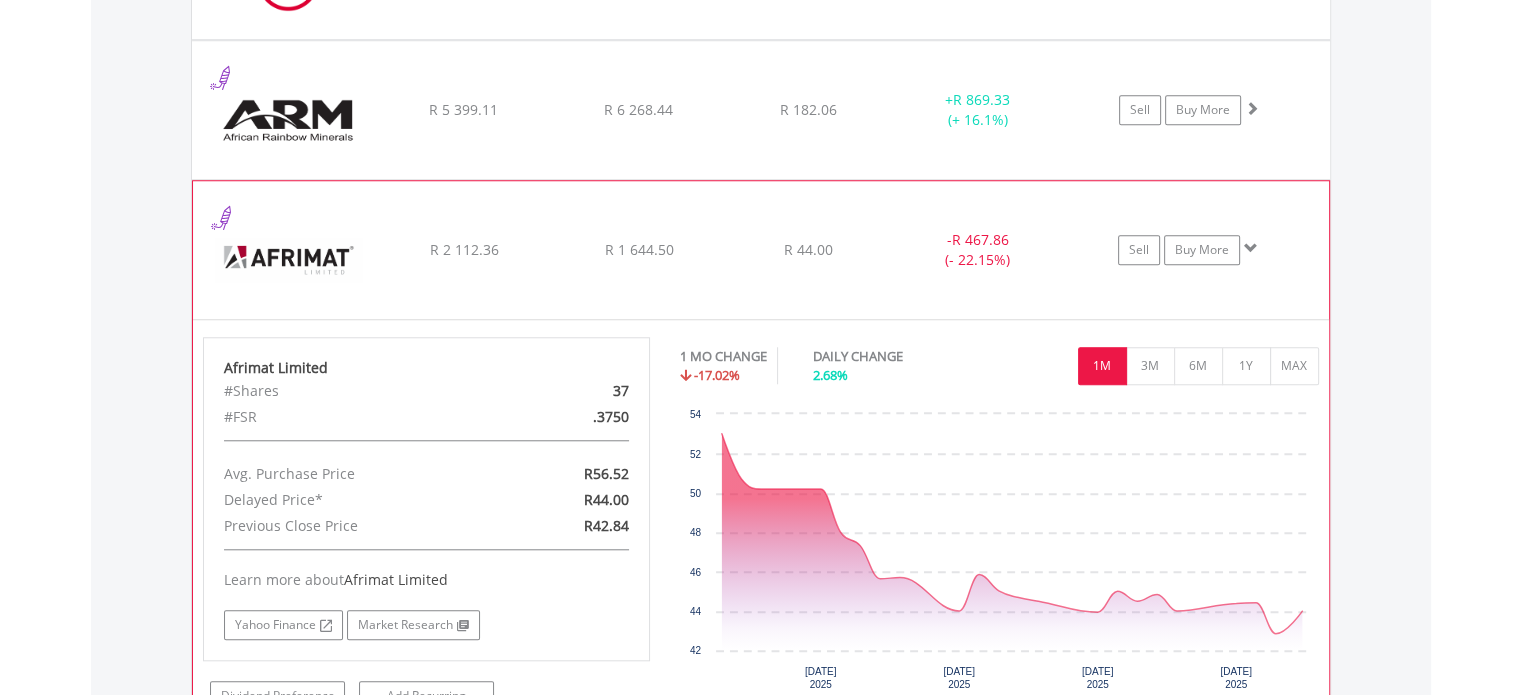 click on "﻿
Afrimat Limited
R 2 112.36
R 1 644.50
R 44.00
-  R 467.86 (- 22.15%)
Sell
Buy More" at bounding box center (761, -30) 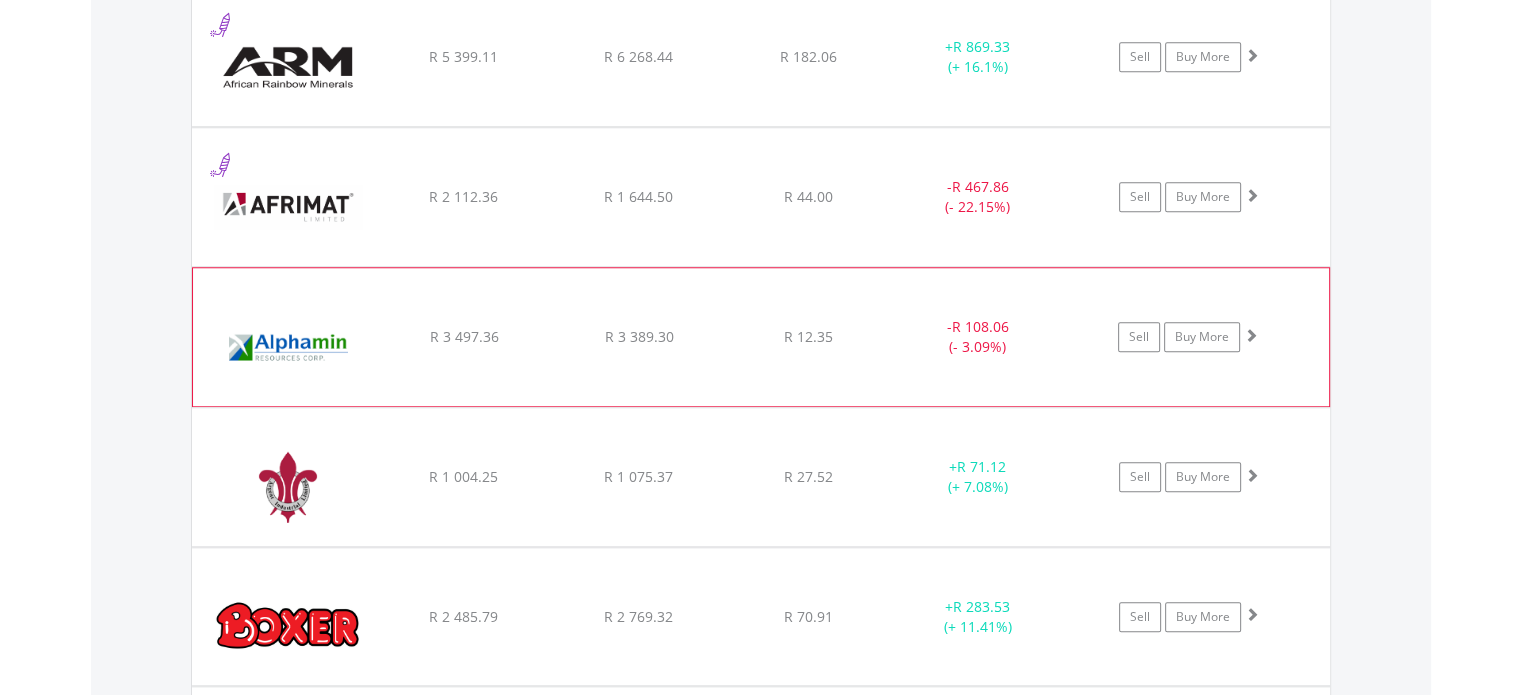 scroll, scrollTop: 1821, scrollLeft: 0, axis: vertical 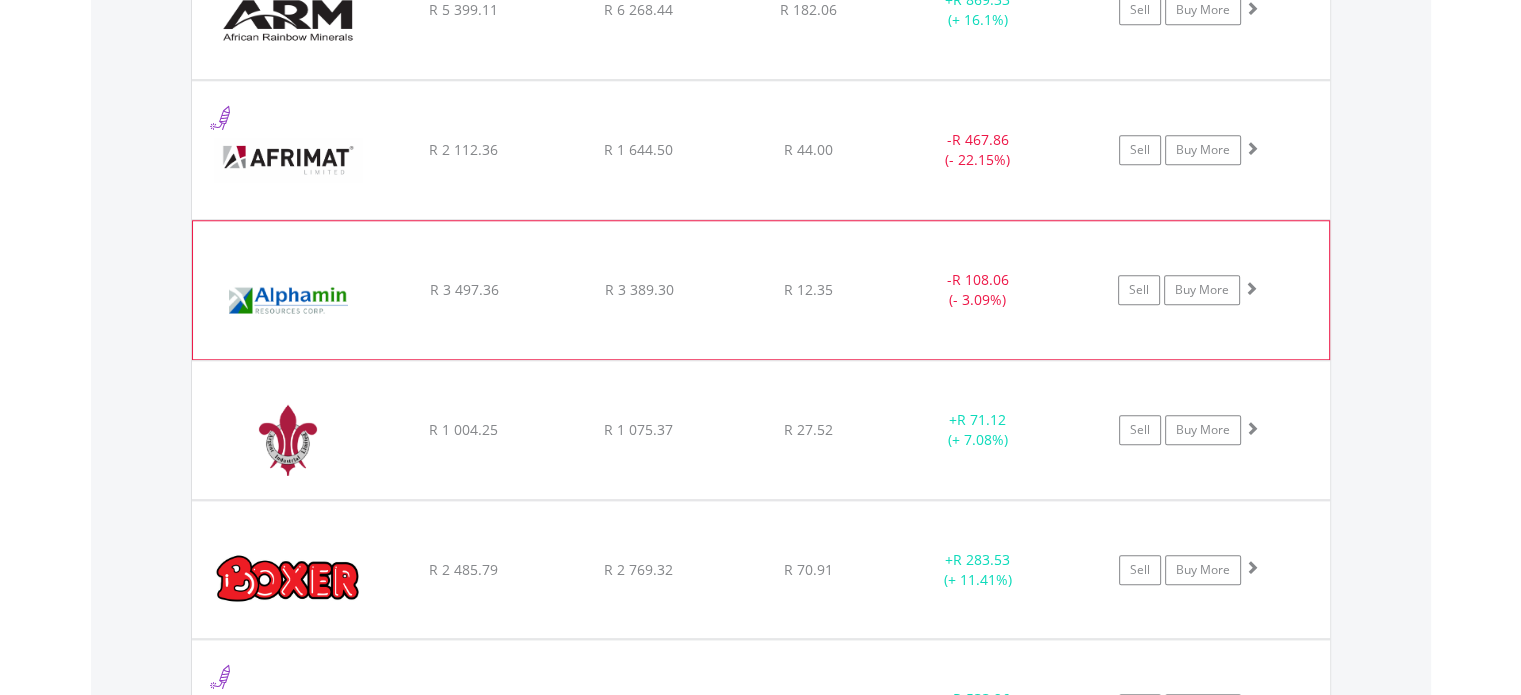 click on "R 12.35" at bounding box center (808, -131) 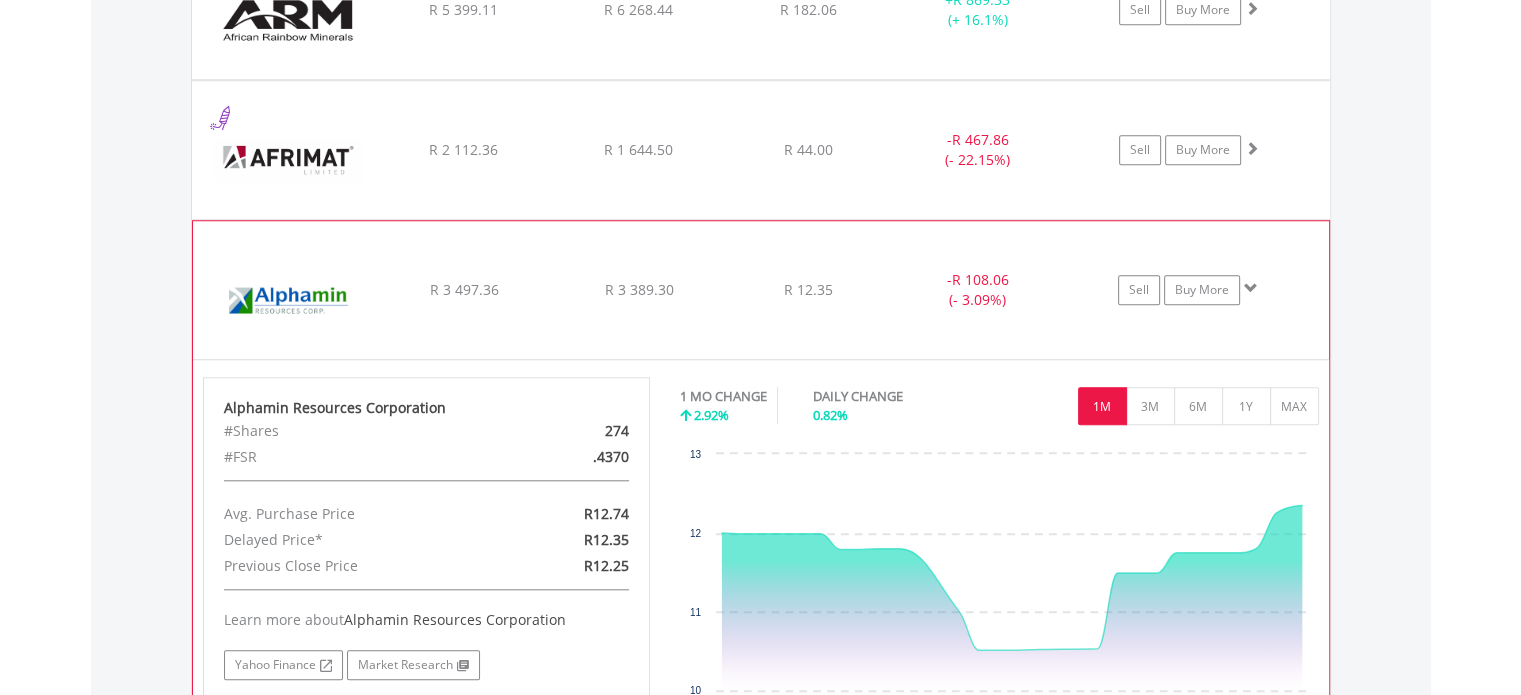 click on "R 12.35" at bounding box center (808, -131) 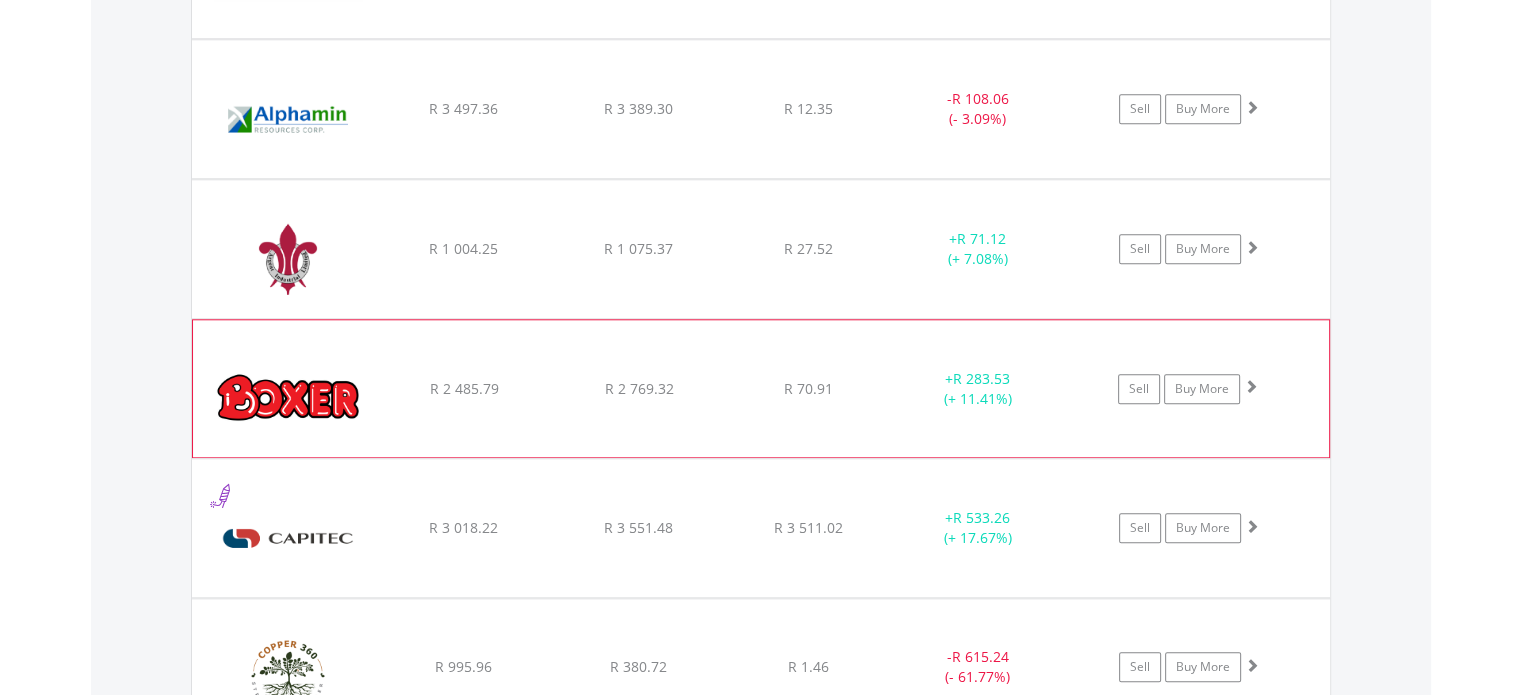 scroll, scrollTop: 2021, scrollLeft: 0, axis: vertical 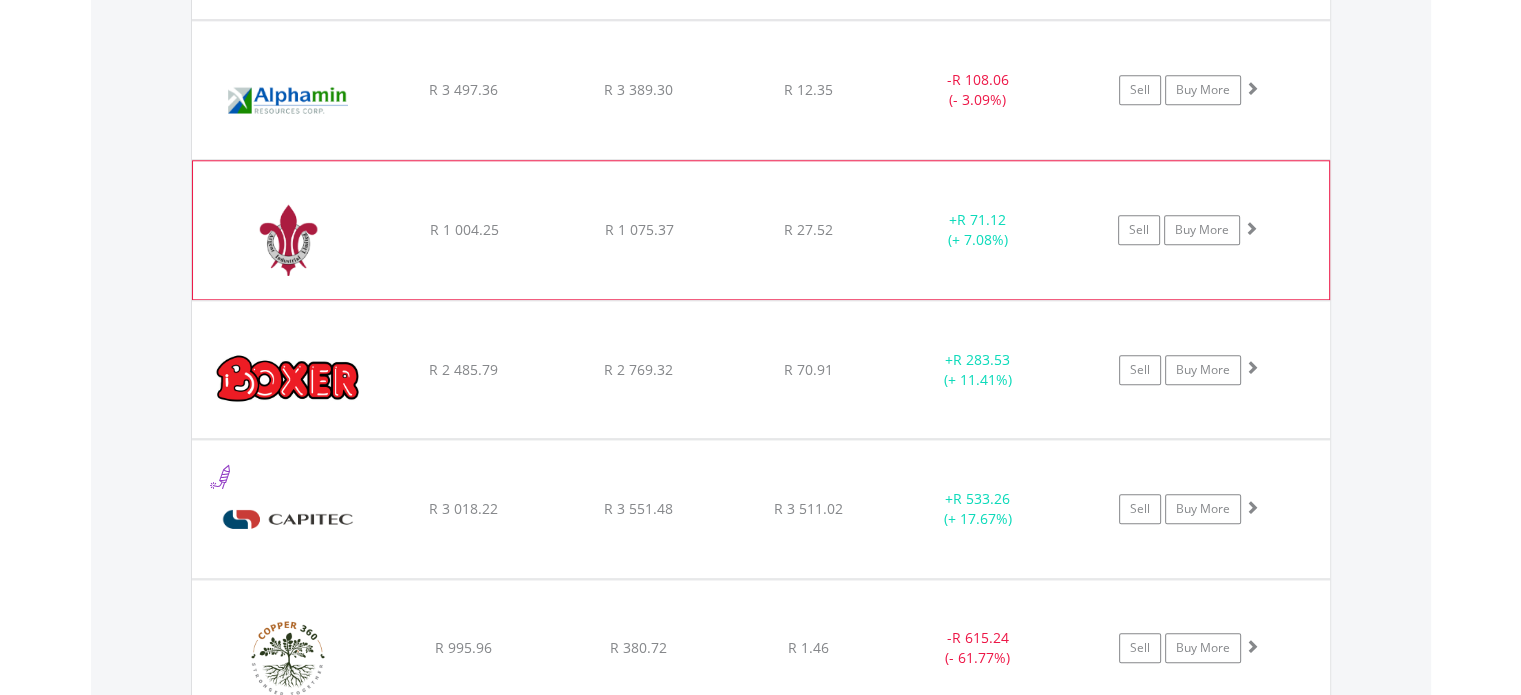 click on "﻿
Argent Industrial Limited
R 1 004.25
R 1 075.37
R 27.52
+  R 71.12 (+ 7.08%)
Sell
Buy More" at bounding box center (761, -330) 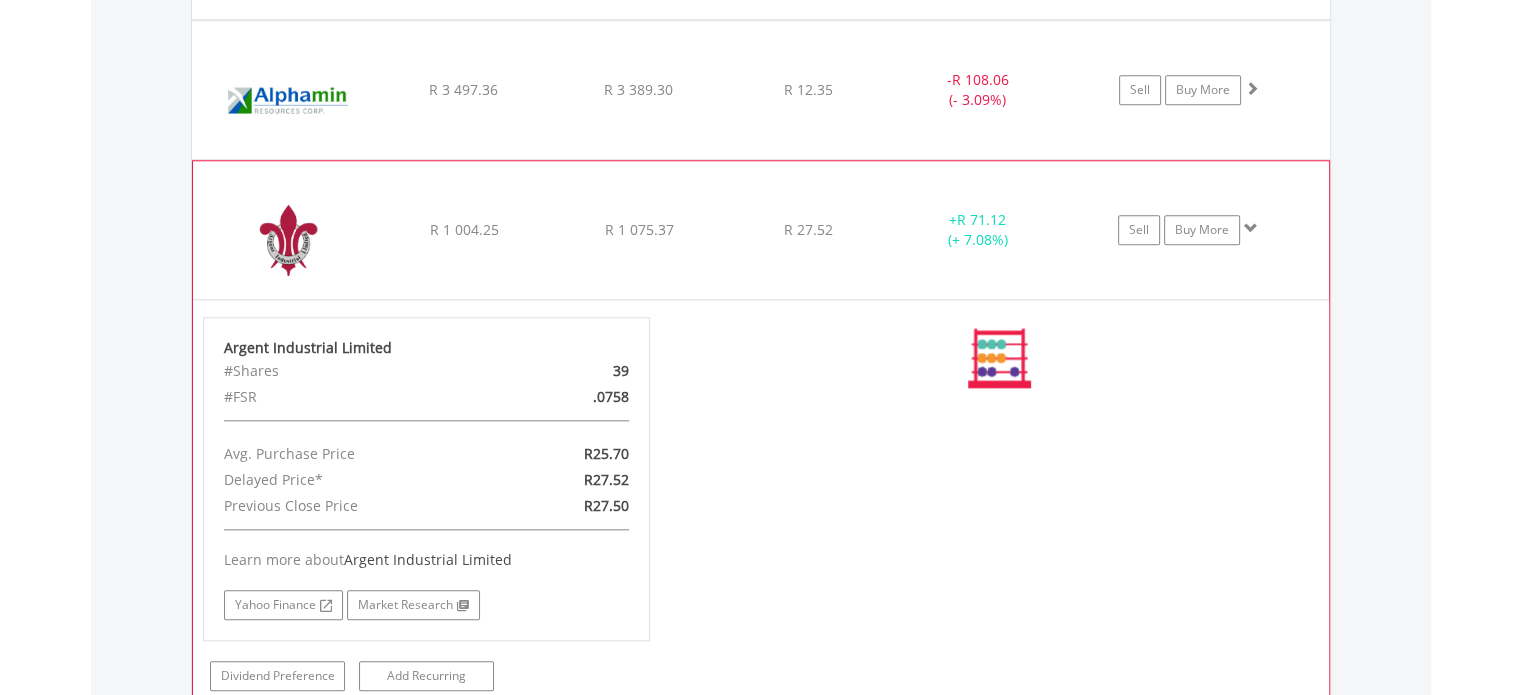 click on "﻿
Argent Industrial Limited
R 1 004.25
R 1 075.37
R 27.52
+  R 71.12 (+ 7.08%)
Sell
Buy More" at bounding box center (761, -330) 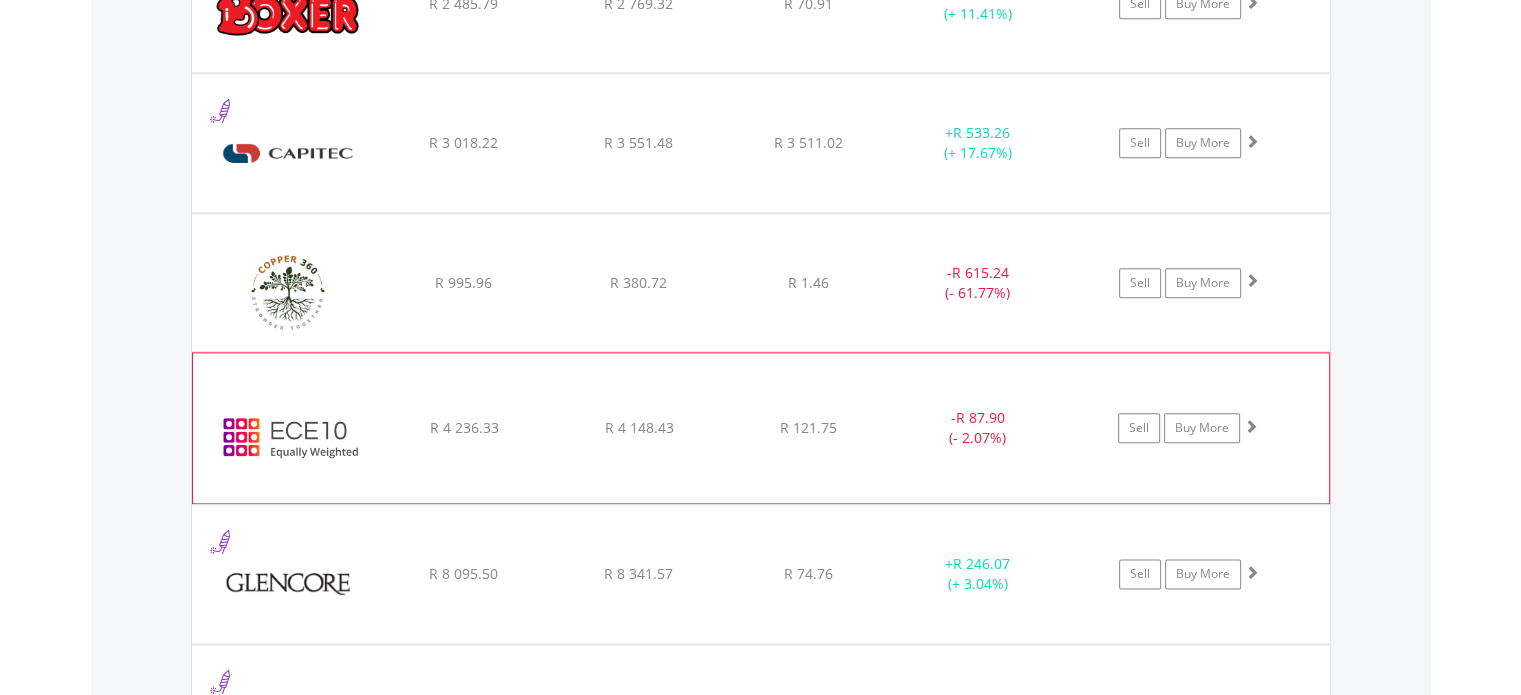 scroll, scrollTop: 2421, scrollLeft: 0, axis: vertical 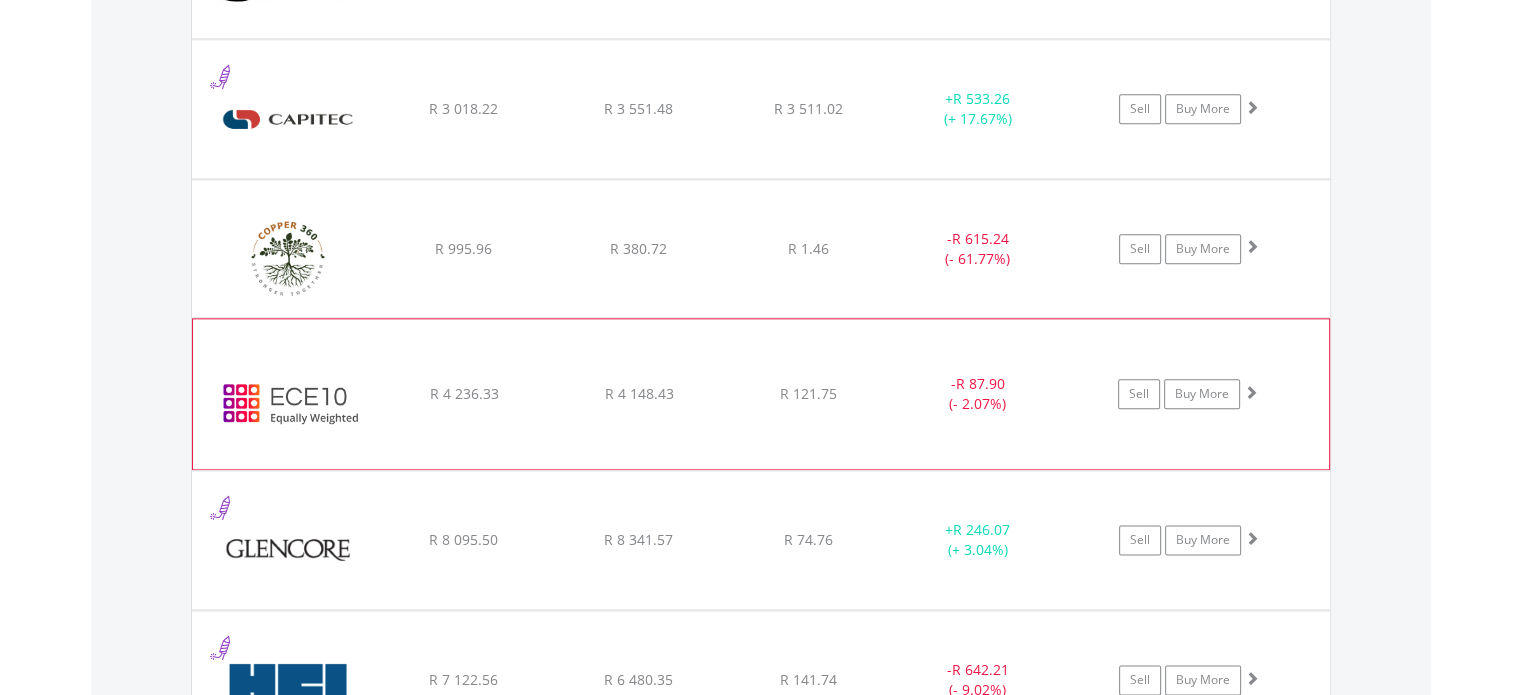 click on "﻿
EasyCrypto Equal 10
R 4 236.33
R 4 148.43
R 121.75
-  R 87.90 (- 2.07%)
Sell
Buy More" at bounding box center (761, -730) 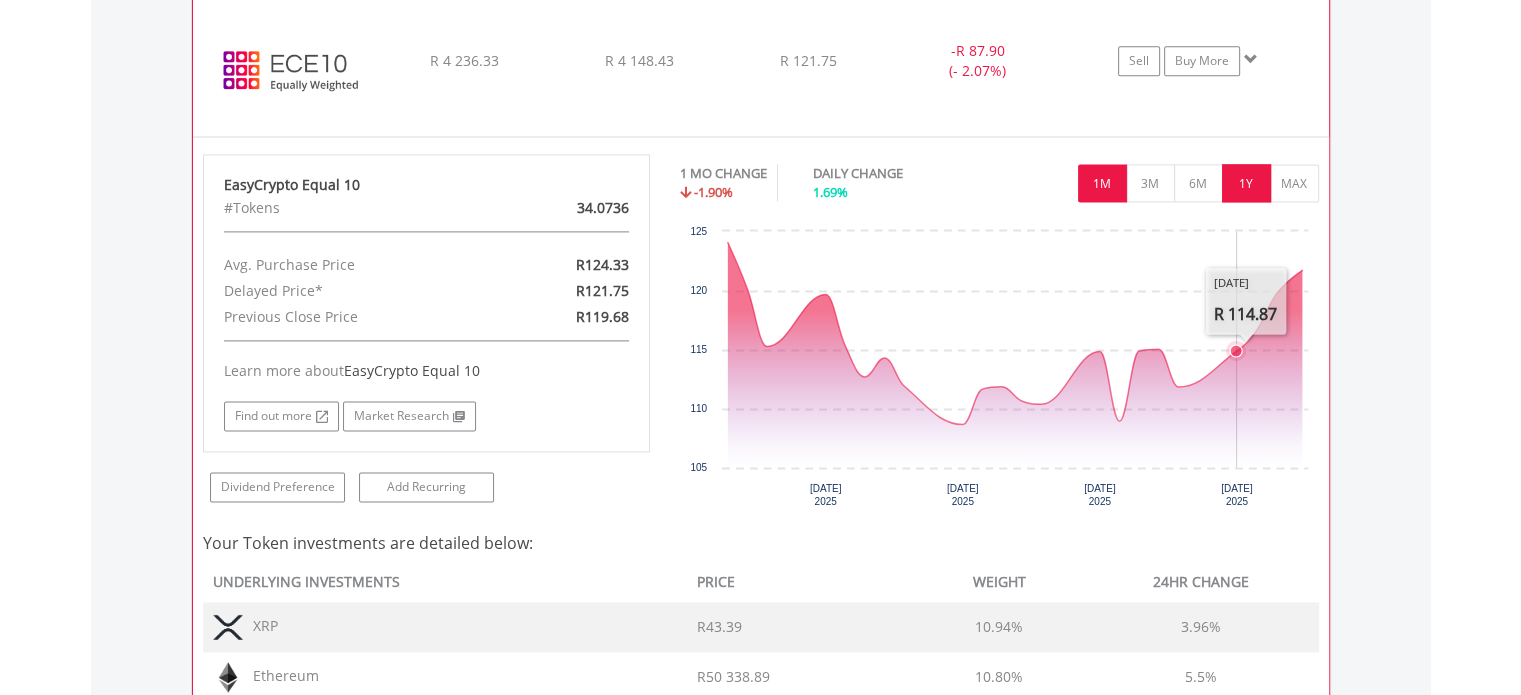 scroll, scrollTop: 2621, scrollLeft: 0, axis: vertical 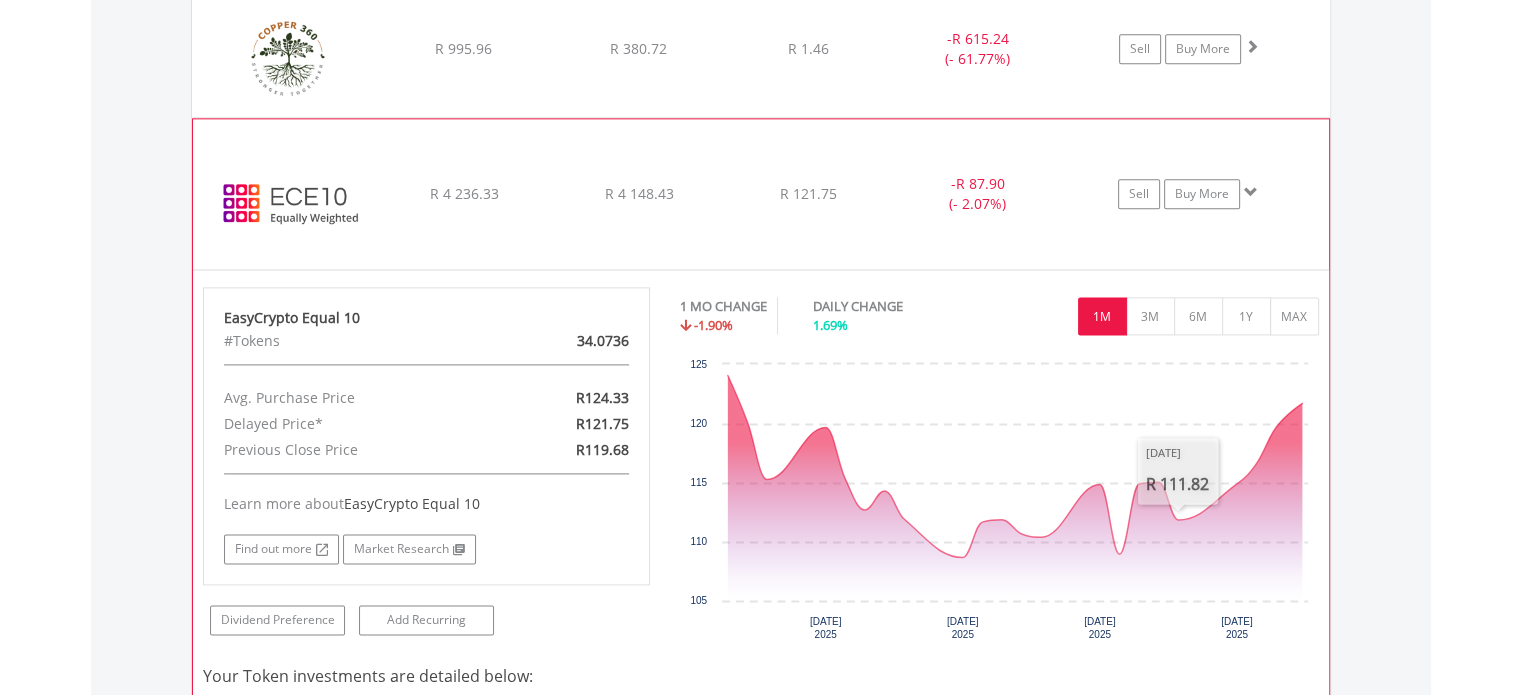 click on "﻿
EasyCrypto Equal 10
R 4 236.33
R 4 148.43
R 121.75
-  R 87.90 (- 2.07%)
Sell
Buy More" at bounding box center (761, -930) 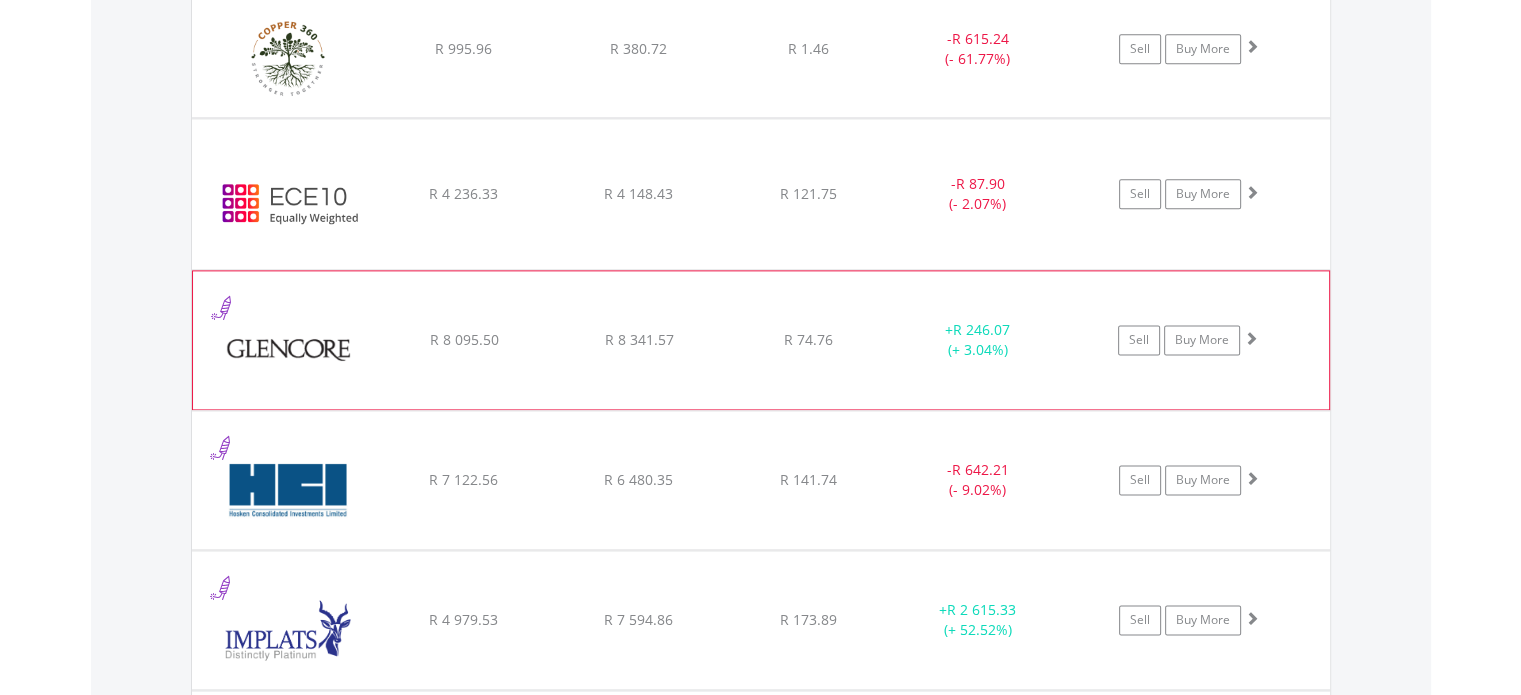 click on "﻿
Glencore PLC
R 8 095.50
R 8 341.57
R 74.76
+  R 246.07 (+ 3.04%)
Sell
Buy More" at bounding box center (761, -930) 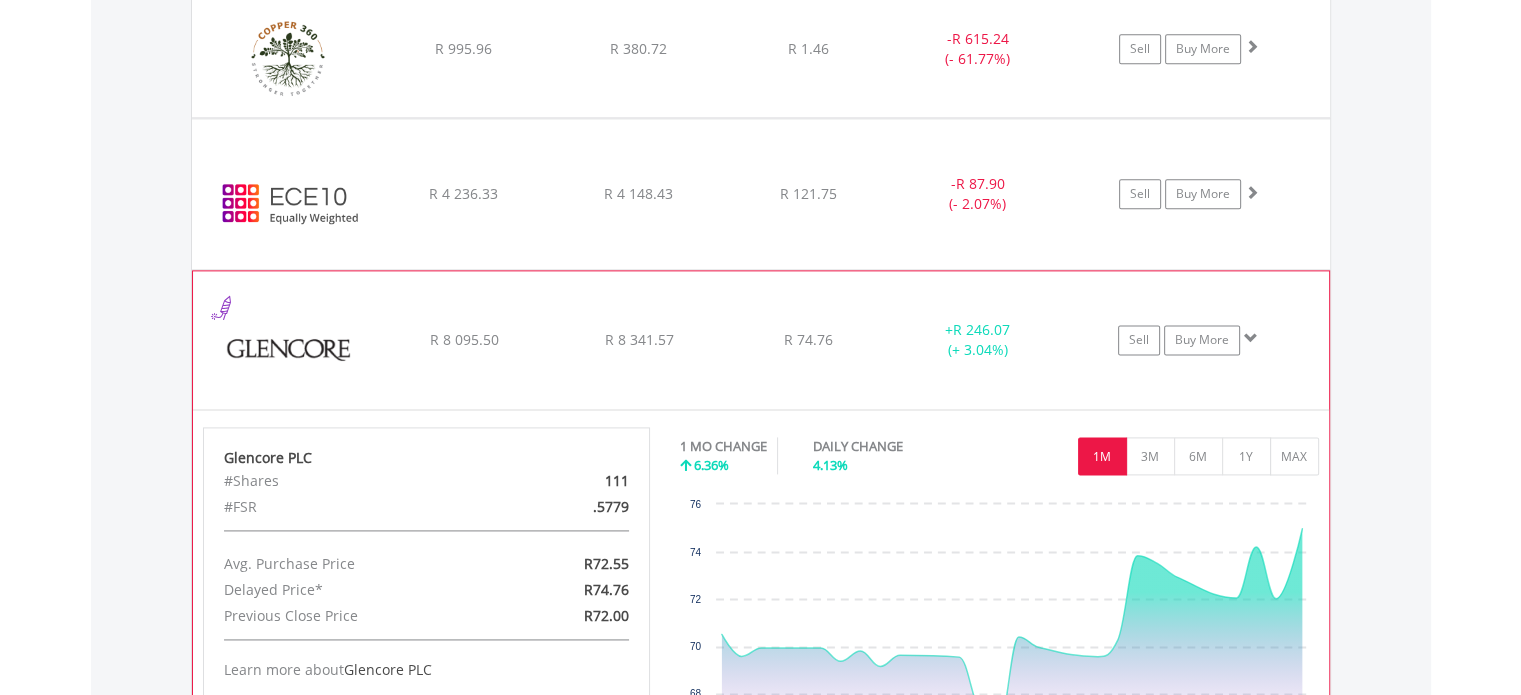 click on "R 74.76" at bounding box center (808, -930) 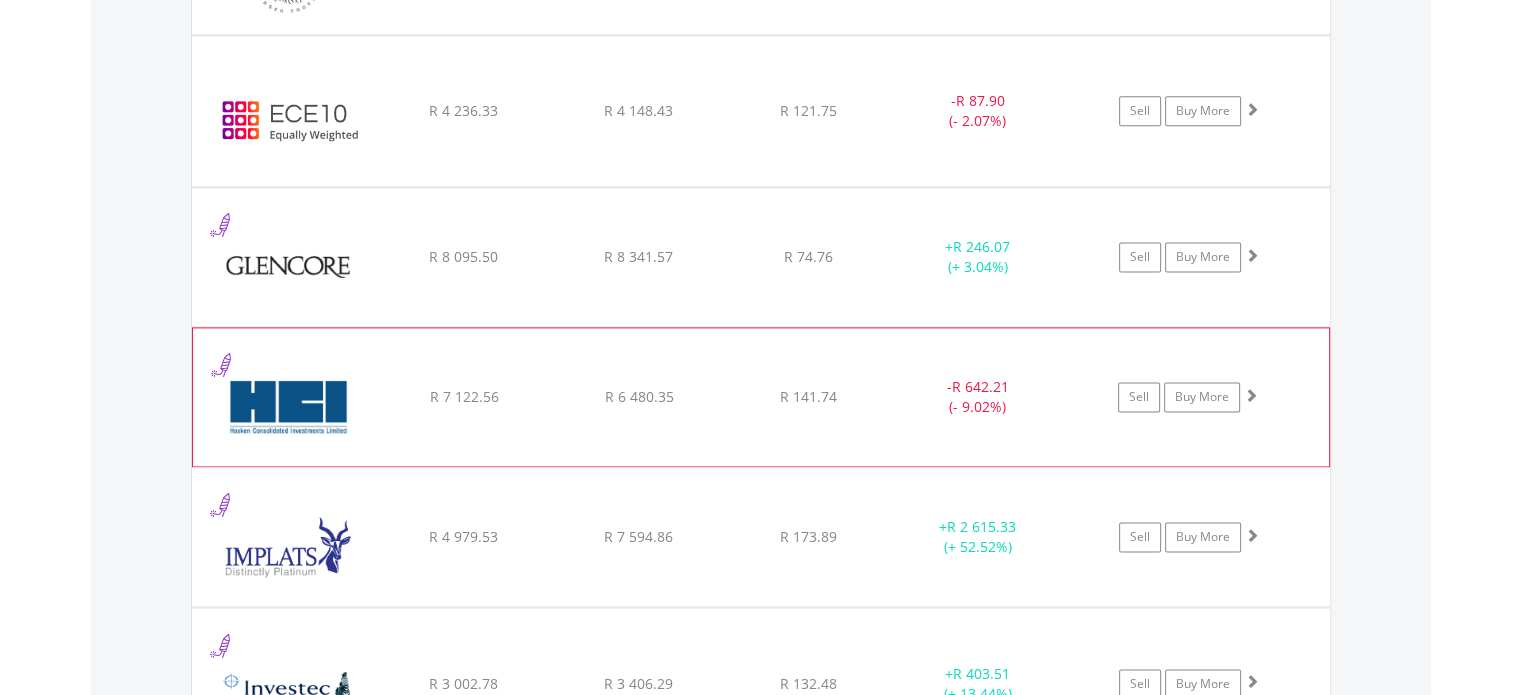 scroll, scrollTop: 2821, scrollLeft: 0, axis: vertical 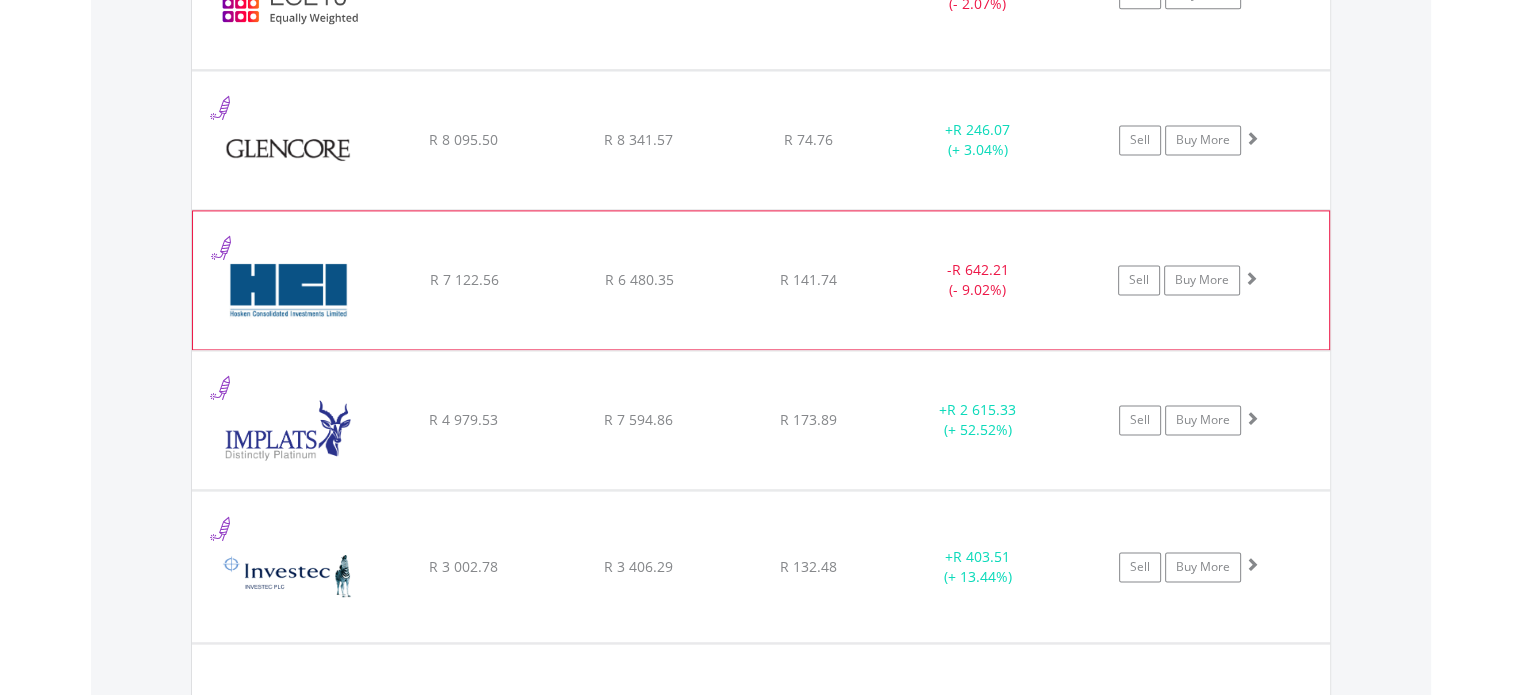 click on "R 6 480.35" at bounding box center (638, -1130) 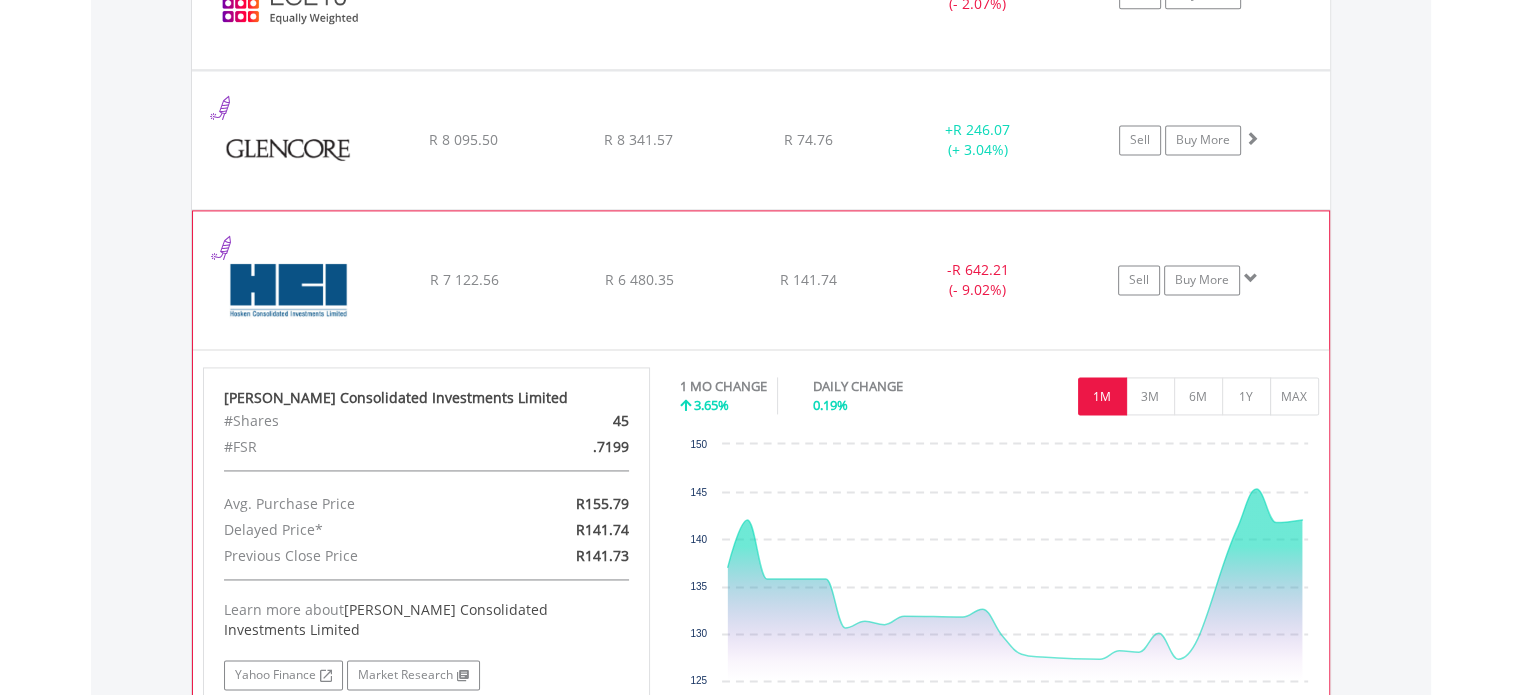 click on "R 6 480.35" at bounding box center [638, -1130] 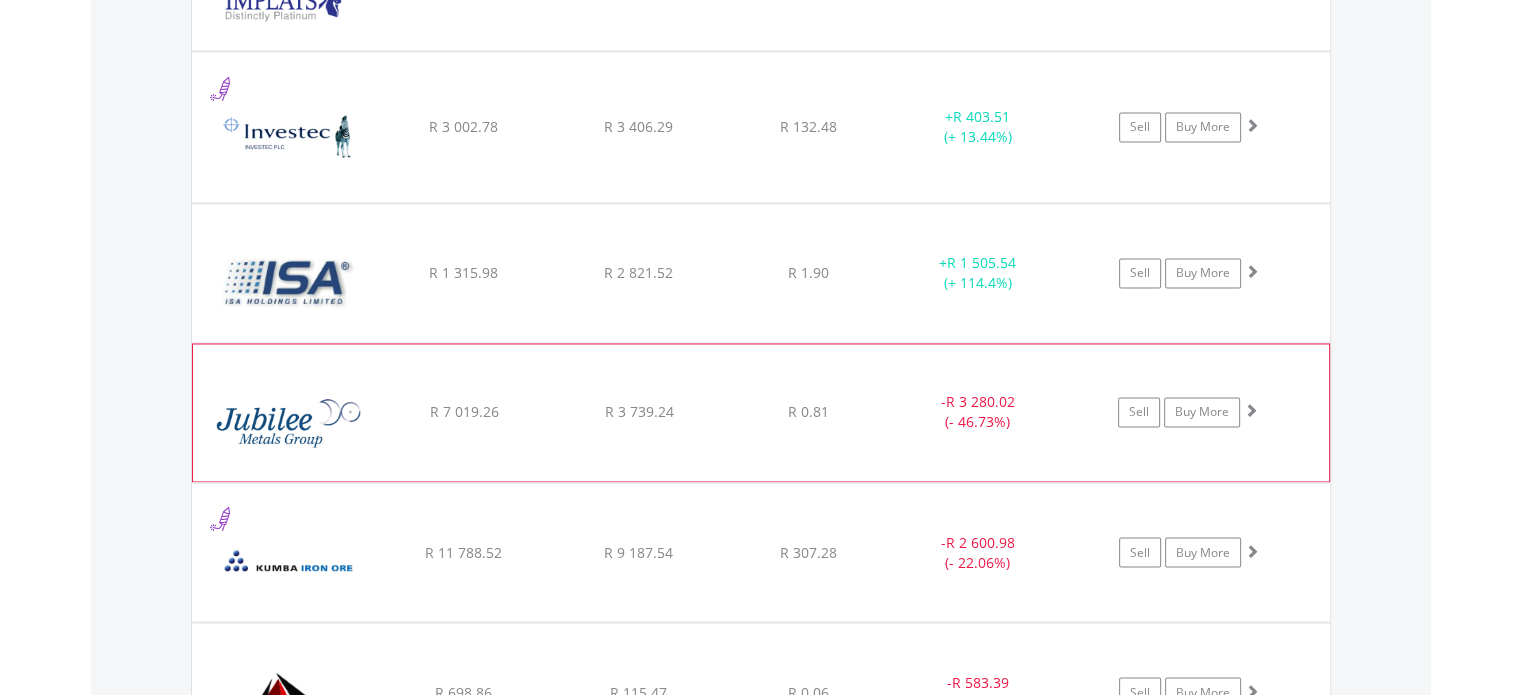 scroll, scrollTop: 3321, scrollLeft: 0, axis: vertical 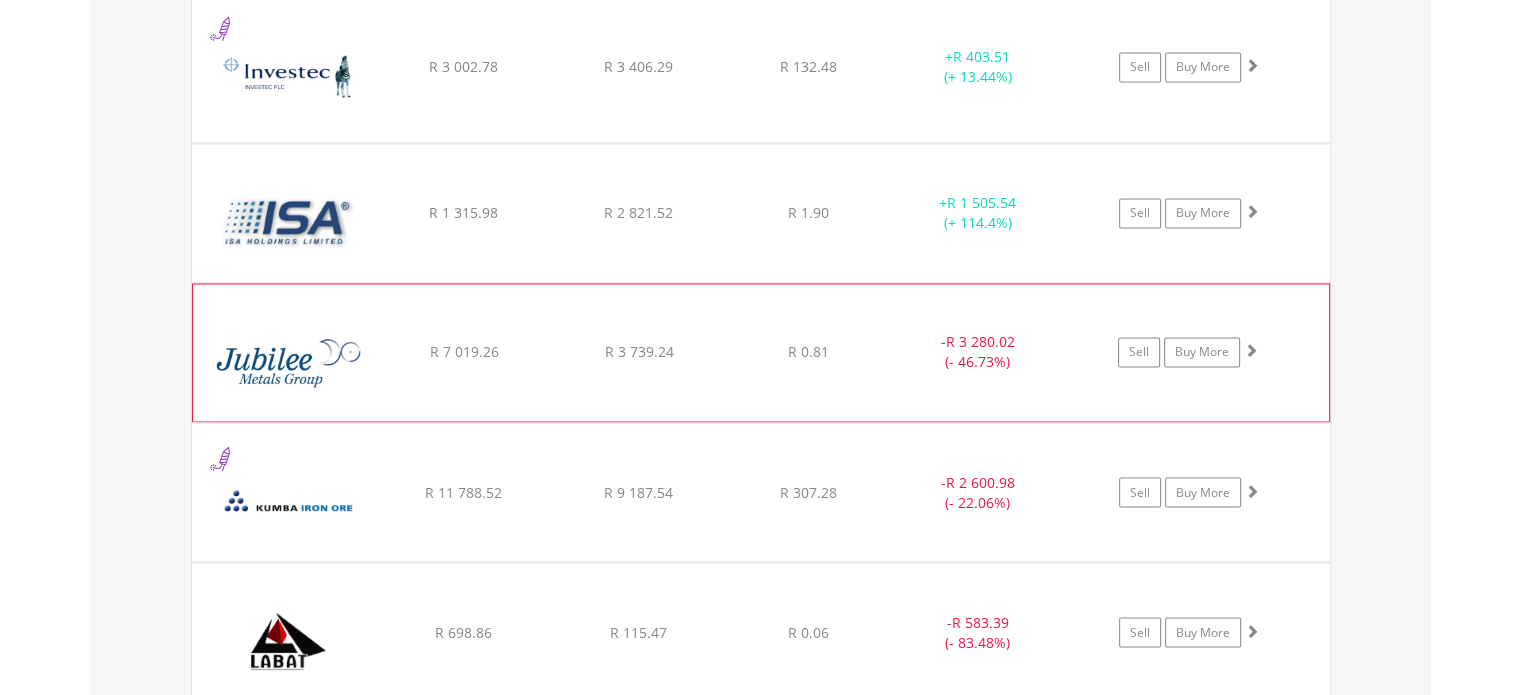 click on "﻿
Jubilee Metals Group PLC
R 7 019.26
R 3 739.24
R 0.81
-  R 3 280.02 (- 46.73%)
Sell
Buy More" at bounding box center [761, -1630] 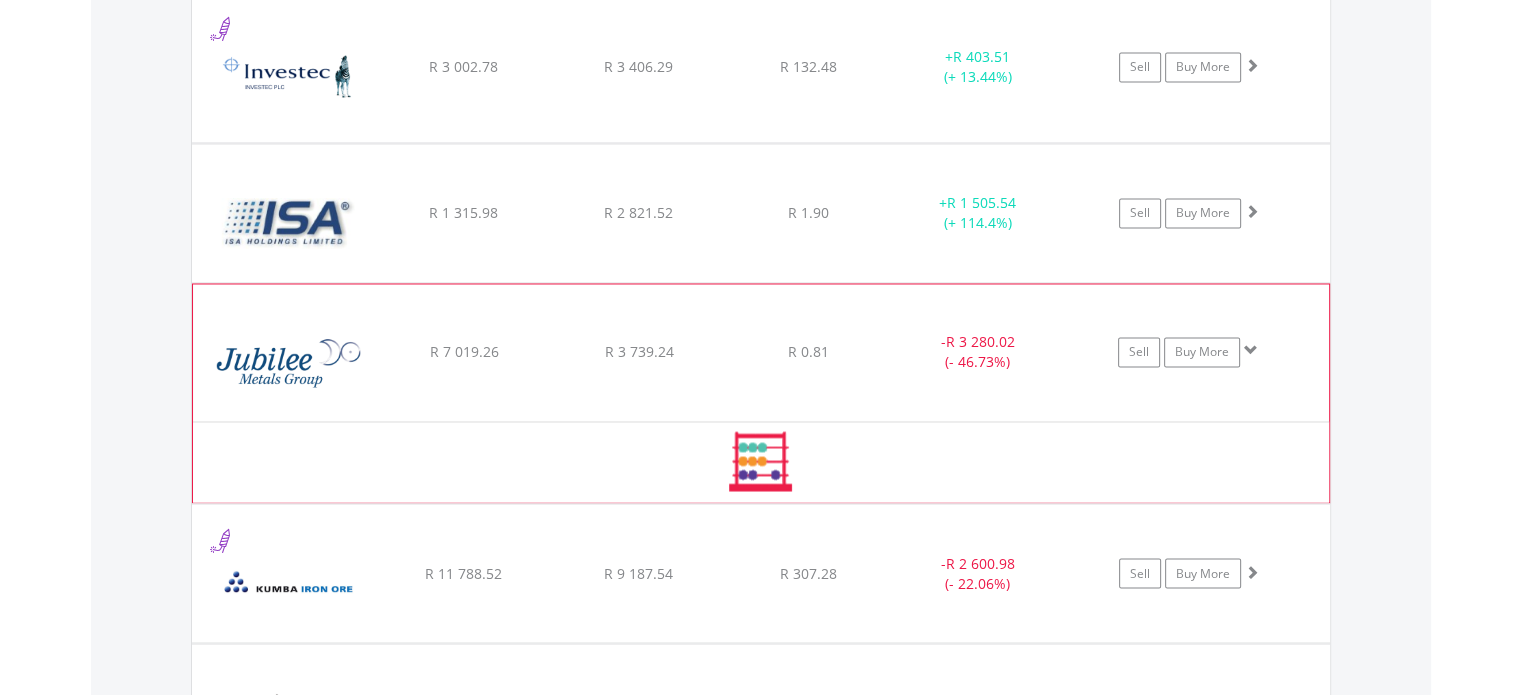 click on "﻿
Jubilee Metals Group PLC
R 7 019.26
R 3 739.24
R 0.81
-  R 3 280.02 (- 46.73%)
Sell
Buy More" at bounding box center [761, -1630] 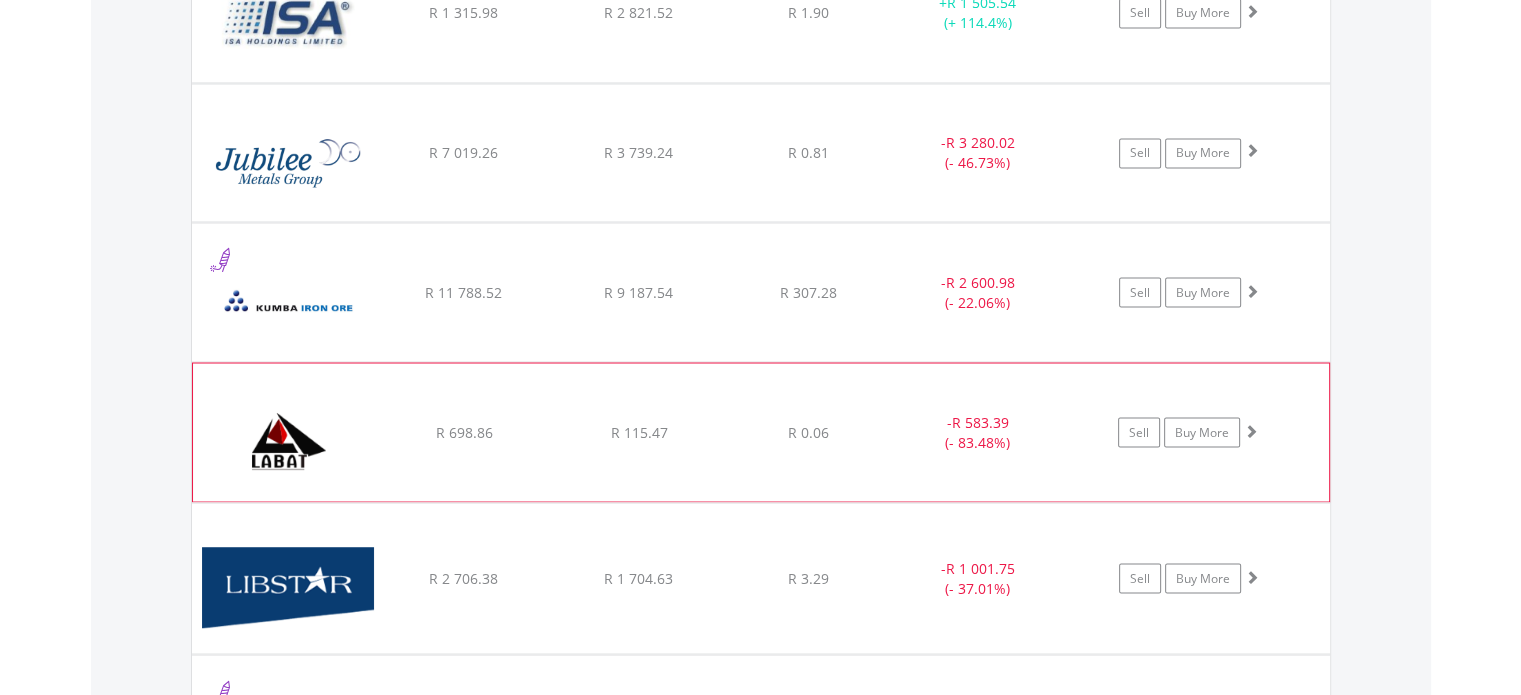 scroll, scrollTop: 3621, scrollLeft: 0, axis: vertical 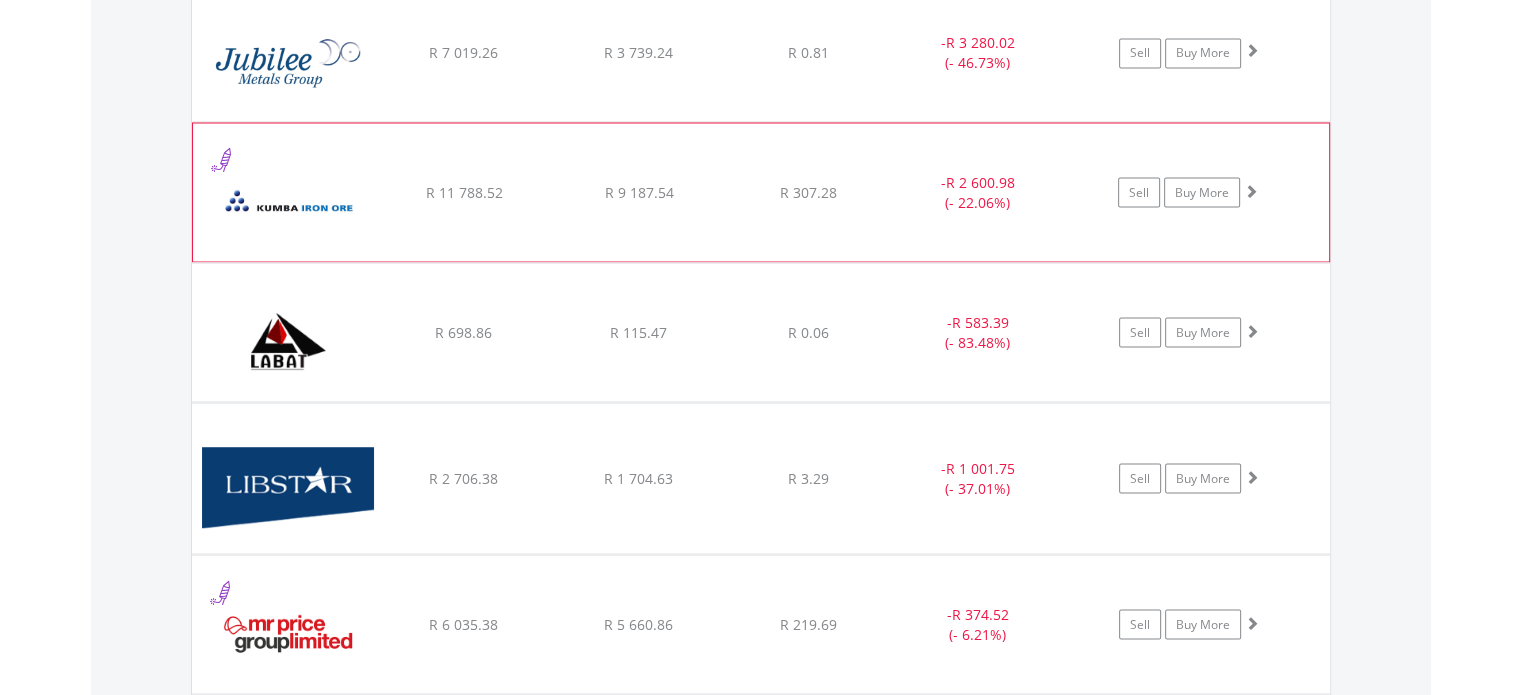 click on "﻿
Kumba Iron Ore Limited
R 11 788.52
R 9 187.54
R 307.28
-  R 2 600.98 (- 22.06%)
Sell
Buy More" at bounding box center (761, -1930) 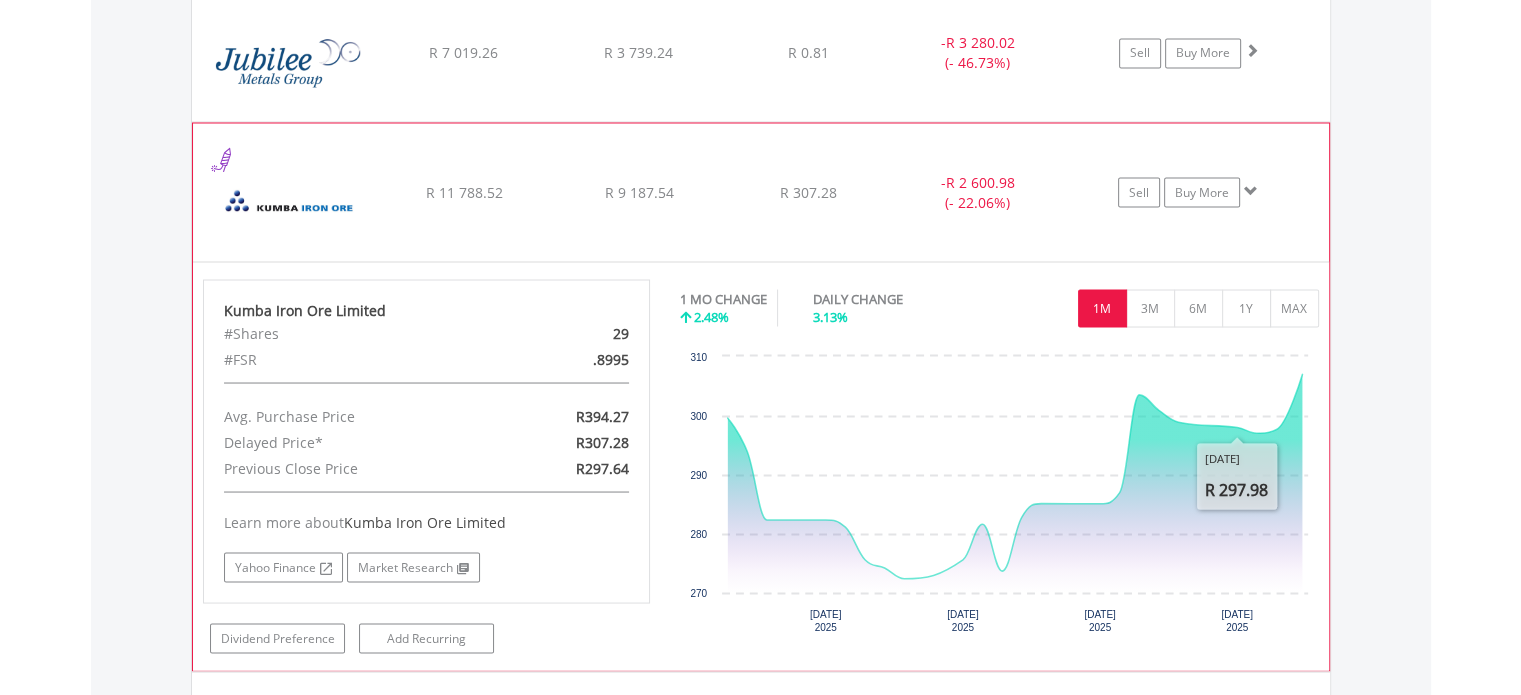 click on "﻿
Kumba Iron Ore Limited
R 11 788.52
R 9 187.54
R 307.28
-  R 2 600.98 (- 22.06%)
Sell
Buy More" at bounding box center (761, -1930) 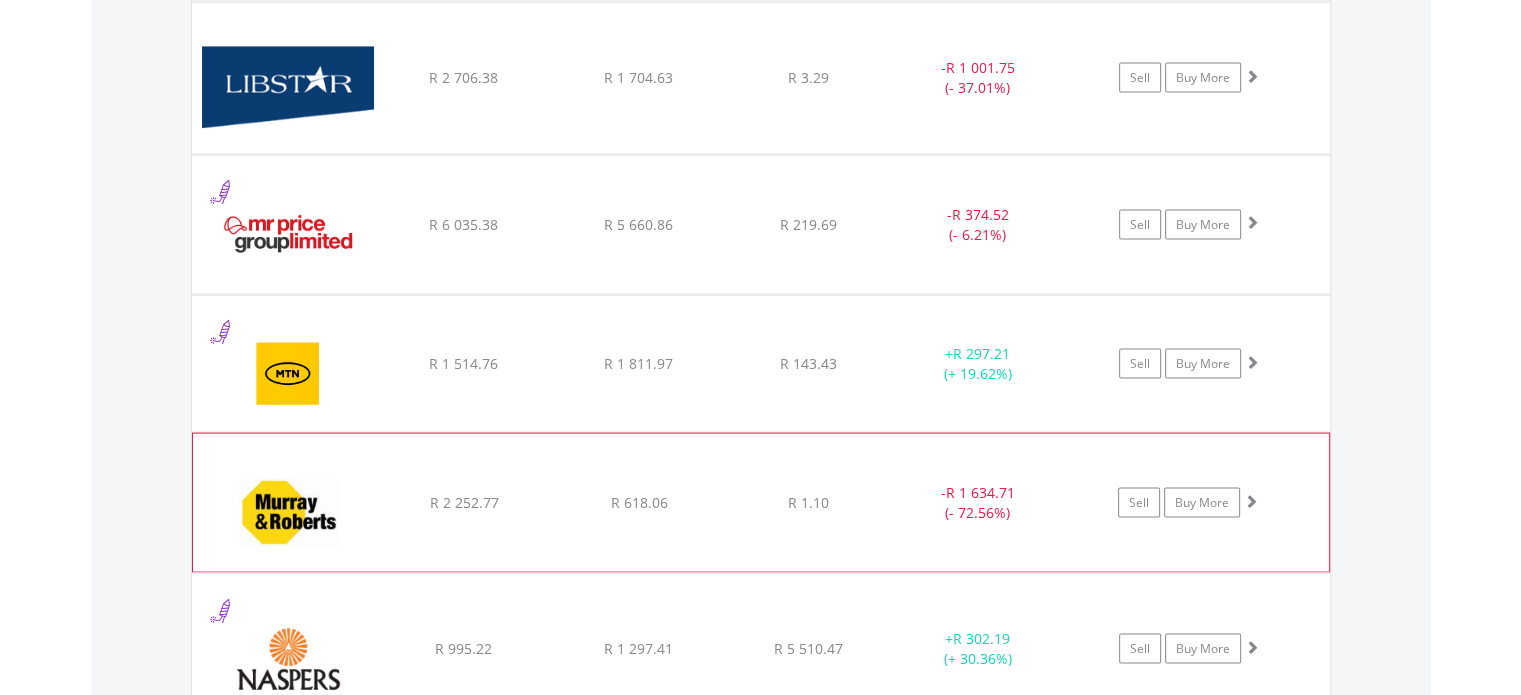 scroll, scrollTop: 4221, scrollLeft: 0, axis: vertical 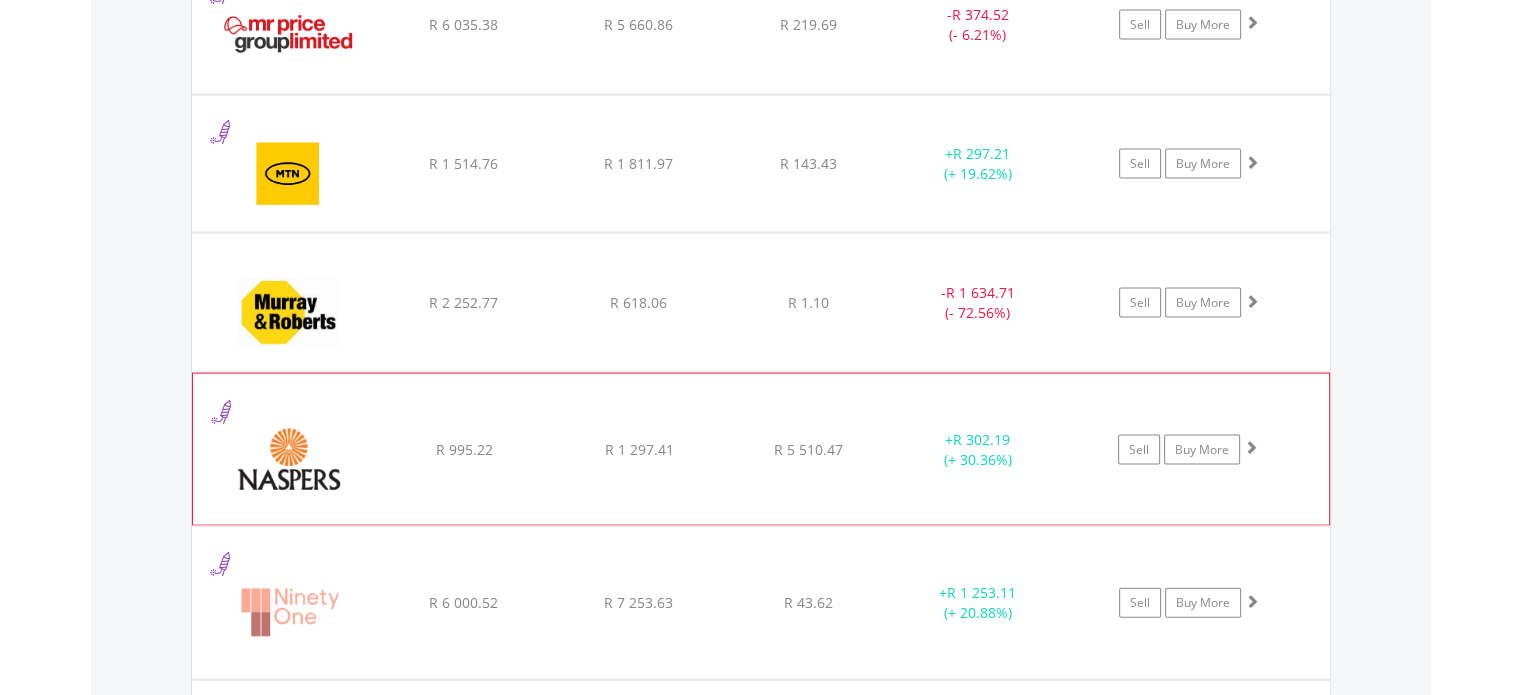 click on "R 1 297.41" at bounding box center [638, -2530] 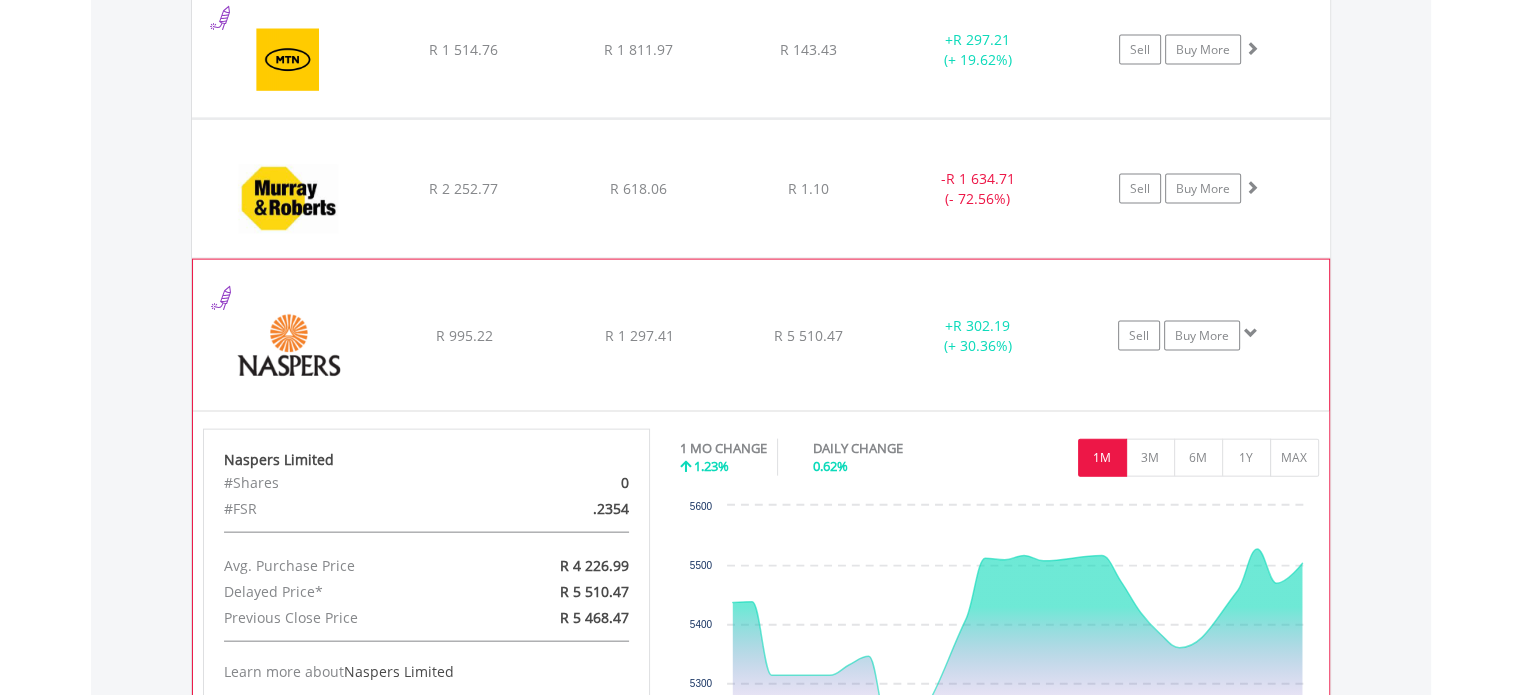 scroll, scrollTop: 4421, scrollLeft: 0, axis: vertical 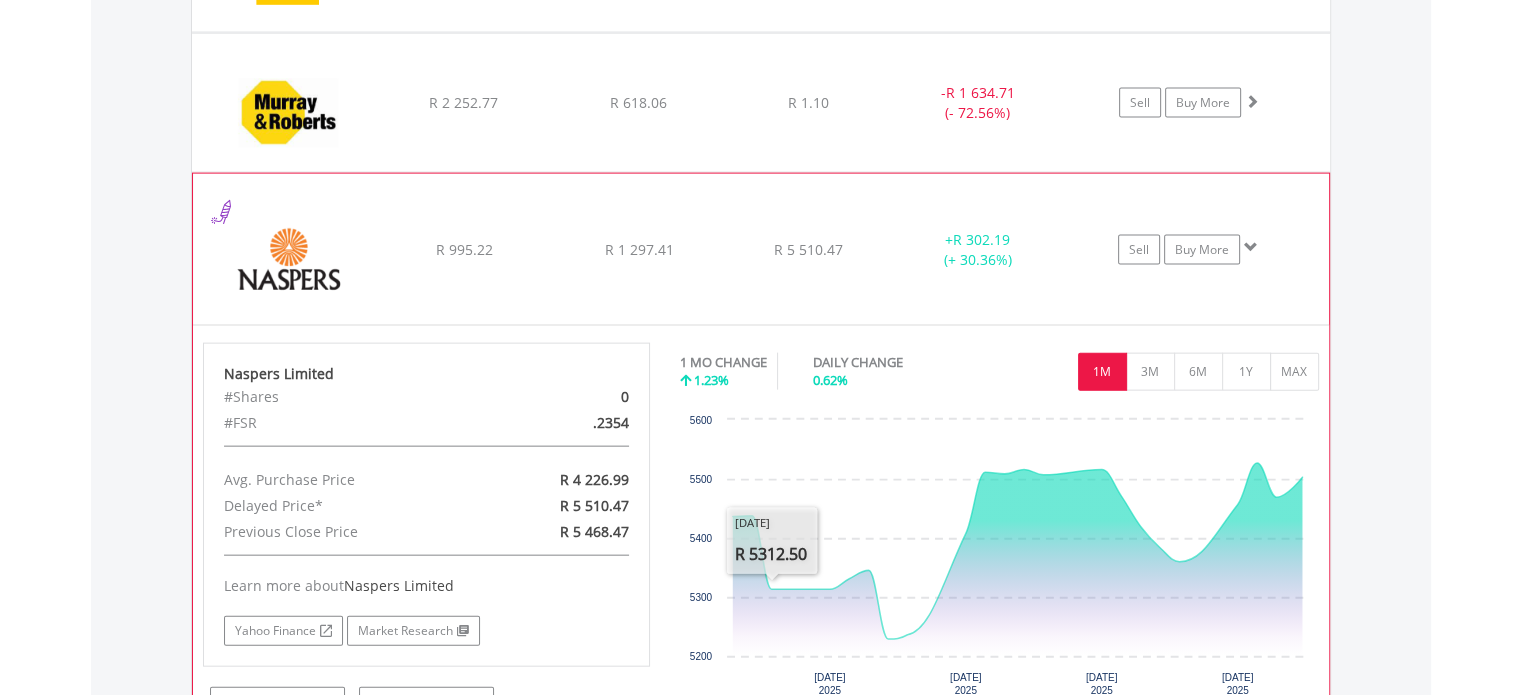 click on "R 5 510.47" at bounding box center (808, -2731) 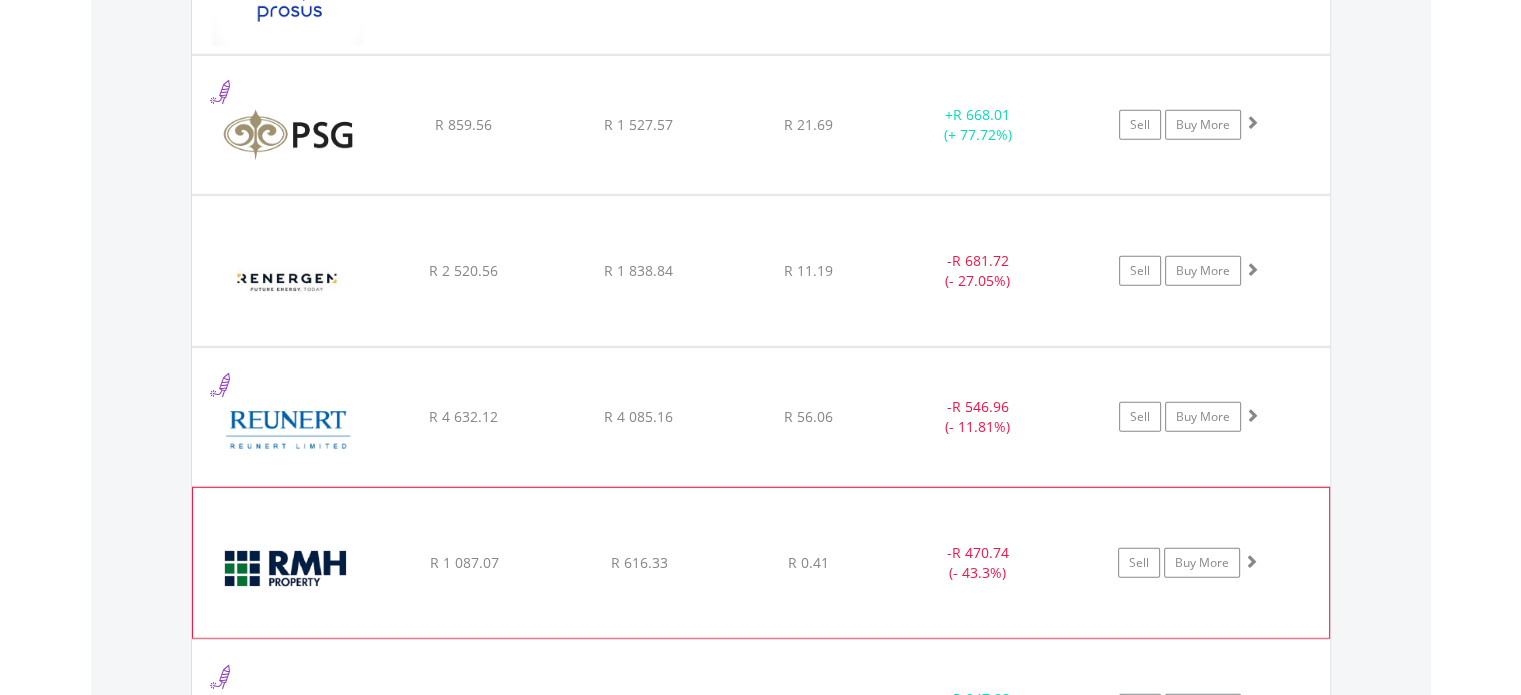 scroll, scrollTop: 5821, scrollLeft: 0, axis: vertical 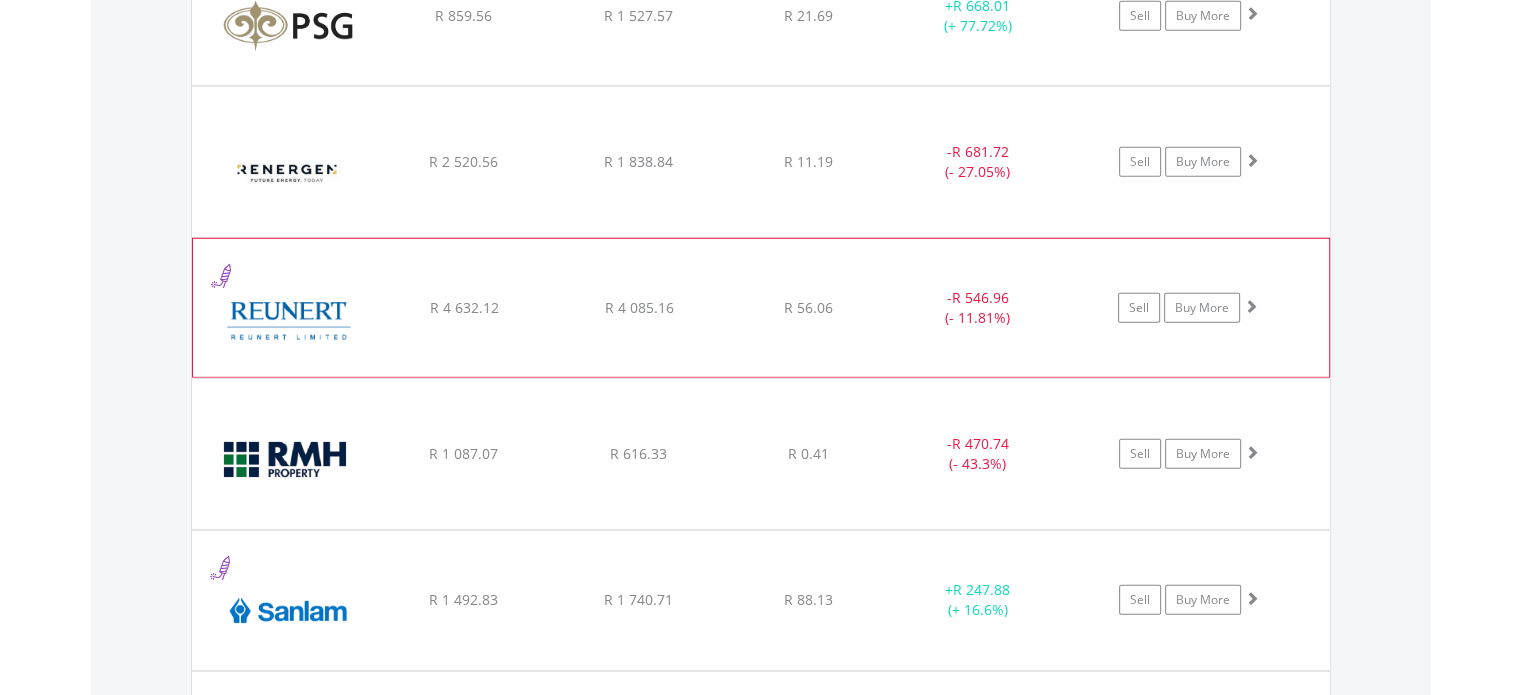 click on "﻿
Reunert Limited
R 4 632.12
R 4 085.16
R 56.06
-  R 546.96 (- 11.81%)
Sell
Buy More" at bounding box center (761, -4130) 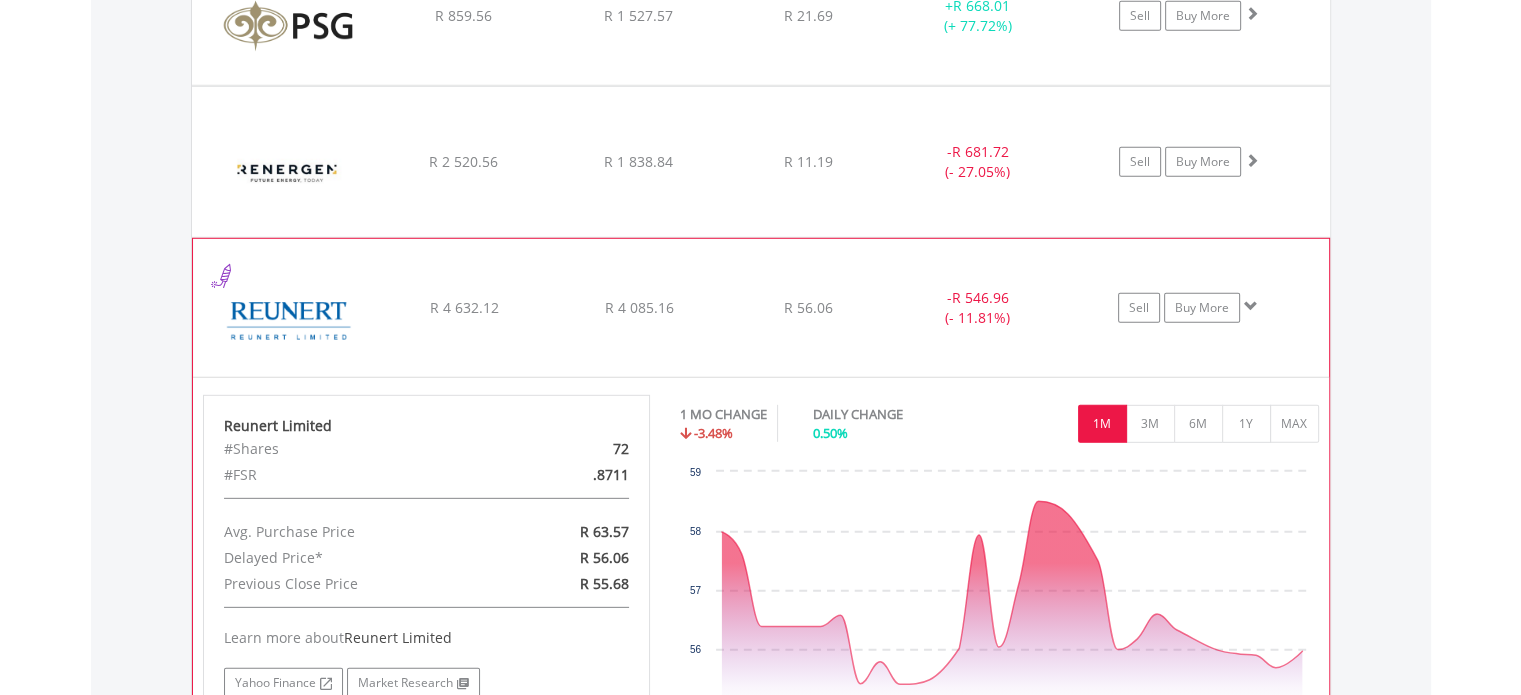 click on "﻿
Reunert Limited
R 4 632.12
R 4 085.16
R 56.06
-  R 546.96 (- 11.81%)
Sell
Buy More" at bounding box center (761, -4130) 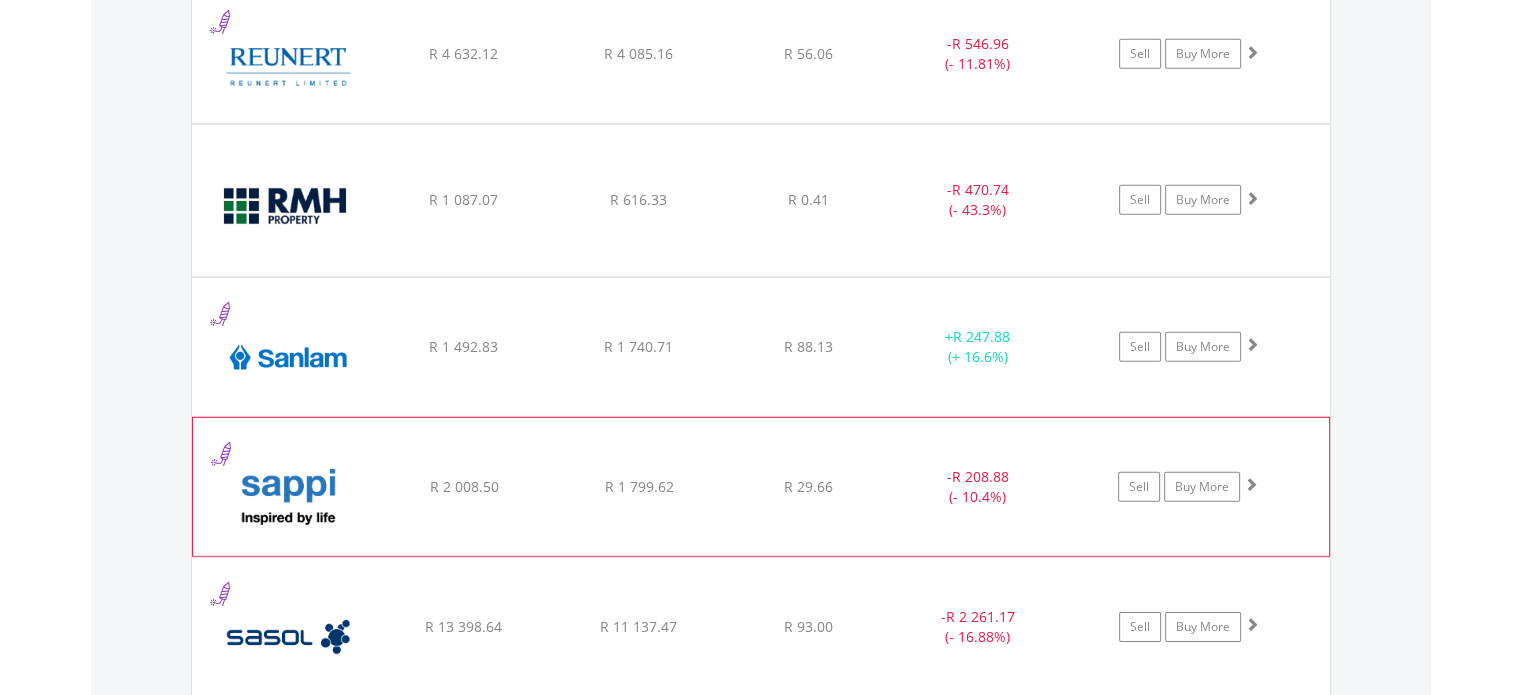 scroll, scrollTop: 6121, scrollLeft: 0, axis: vertical 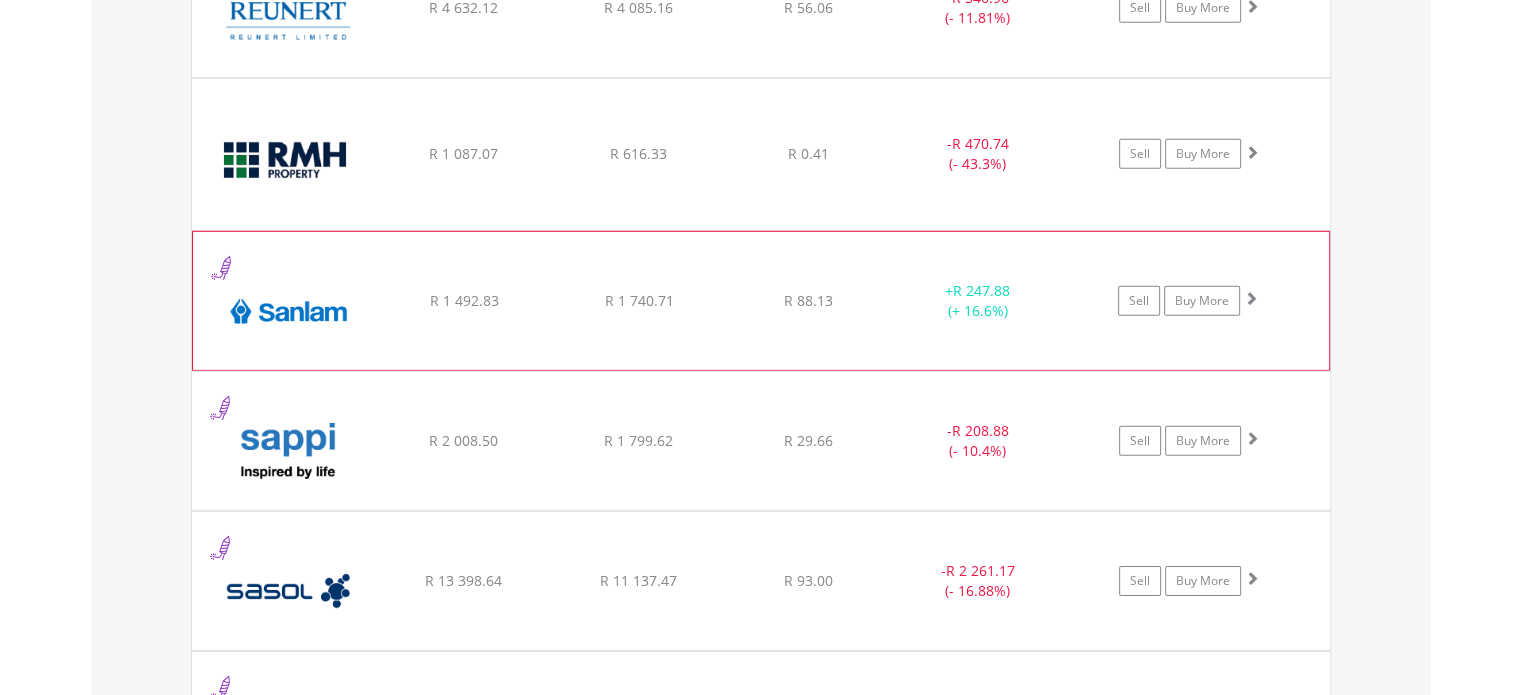 click on "﻿
Sanlam Limited
R 1 492.83
R 1 740.71
R 88.13
+  R 247.88 (+ 16.6%)
Sell
Buy More" at bounding box center (761, -4430) 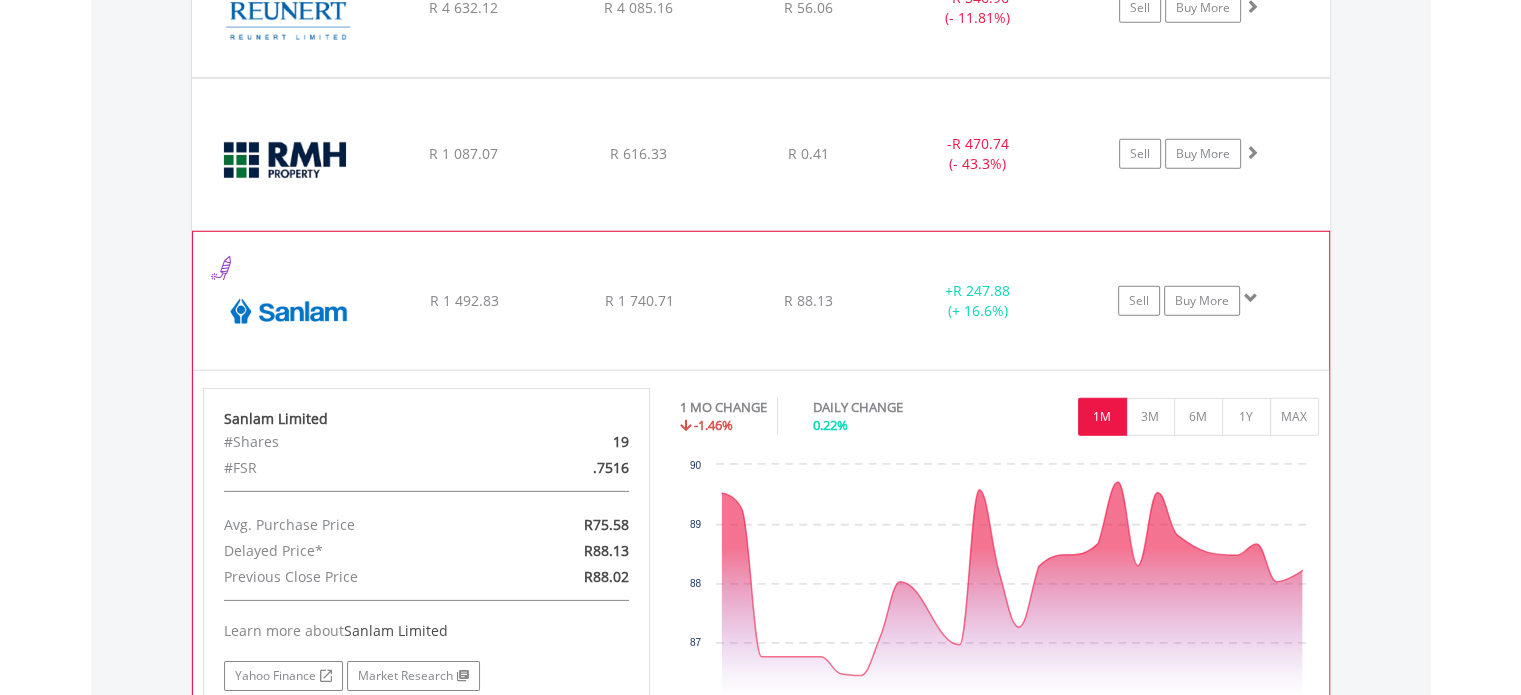 click on "﻿
Sanlam Limited
R 1 492.83
R 1 740.71
R 88.13
+  R 247.88 (+ 16.6%)
Sell
Buy More" at bounding box center (761, -4430) 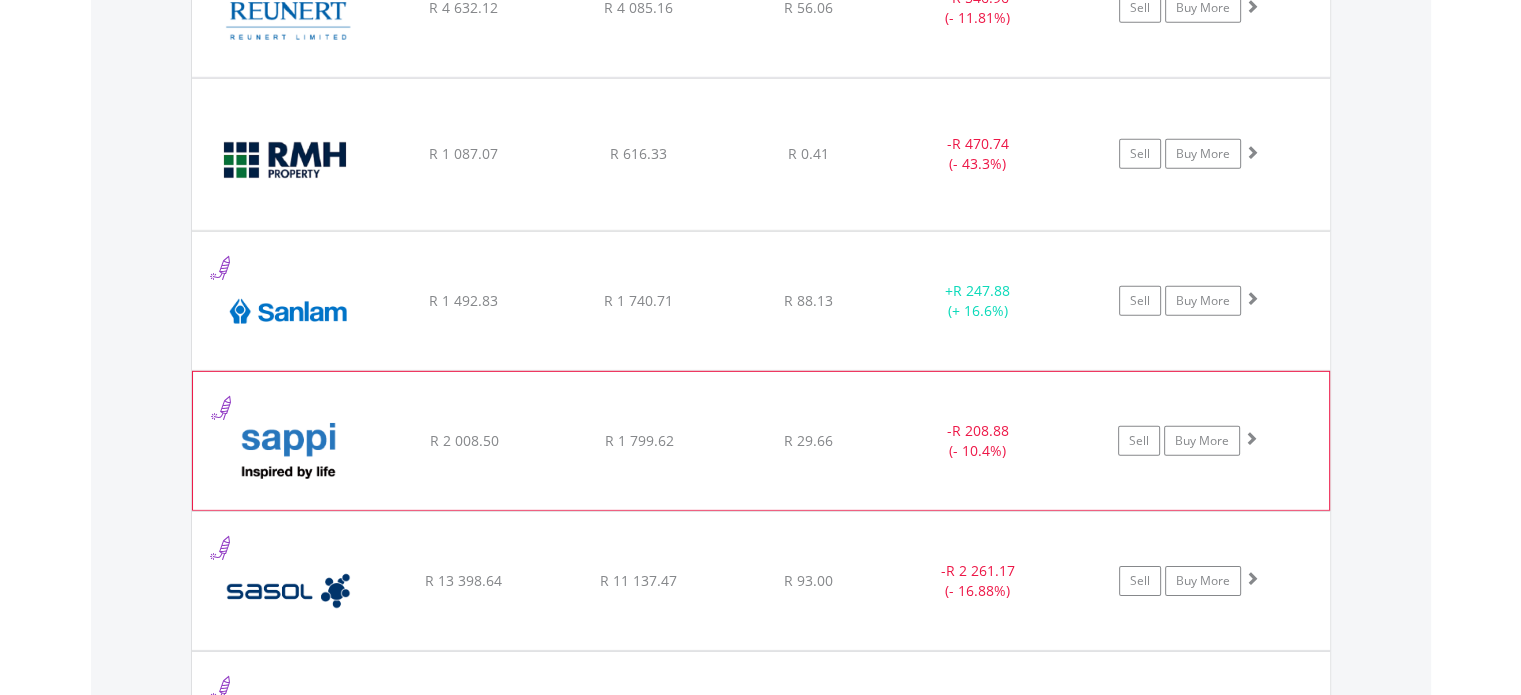 scroll, scrollTop: 6321, scrollLeft: 0, axis: vertical 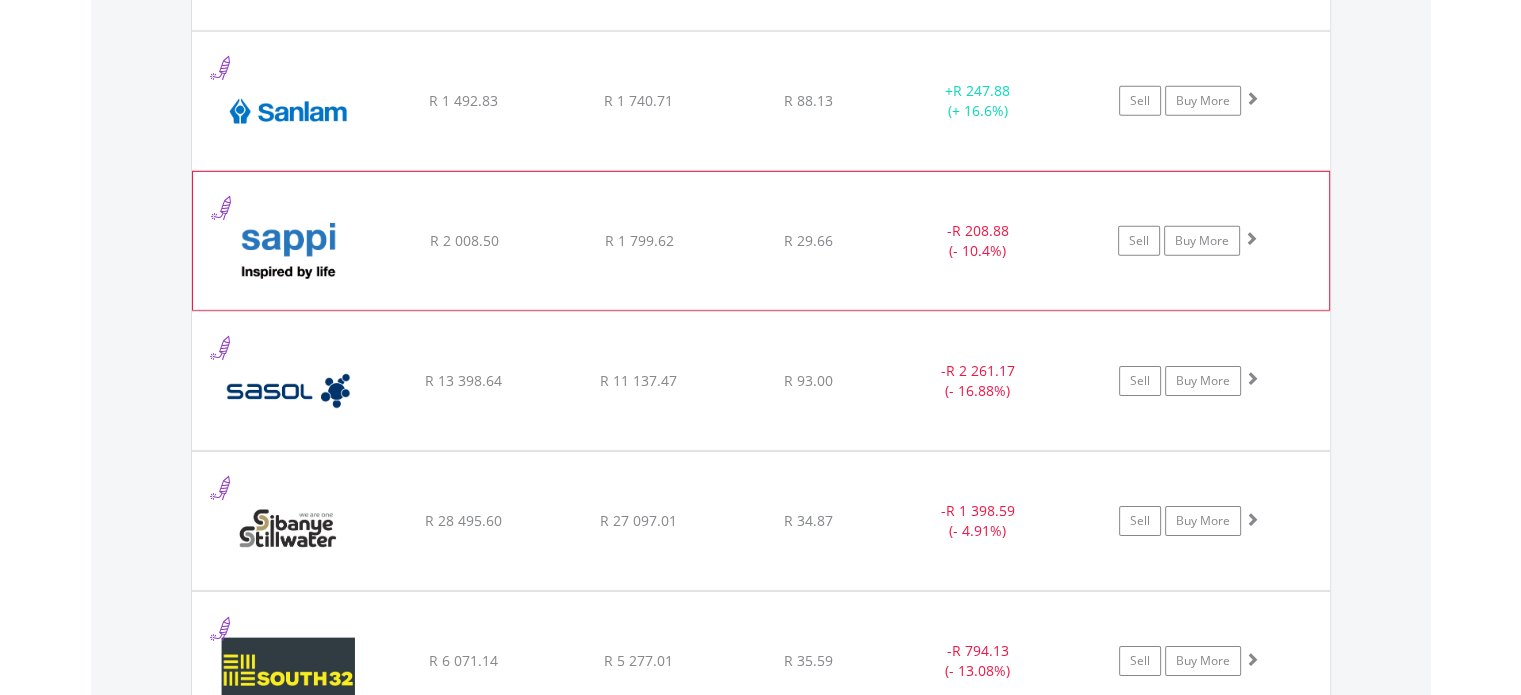 click on "﻿
Sappi Limited
R 2 008.50
R 1 799.62
R 29.66
-  R 208.88 (- 10.4%)
Sell
Buy More" at bounding box center [761, -4630] 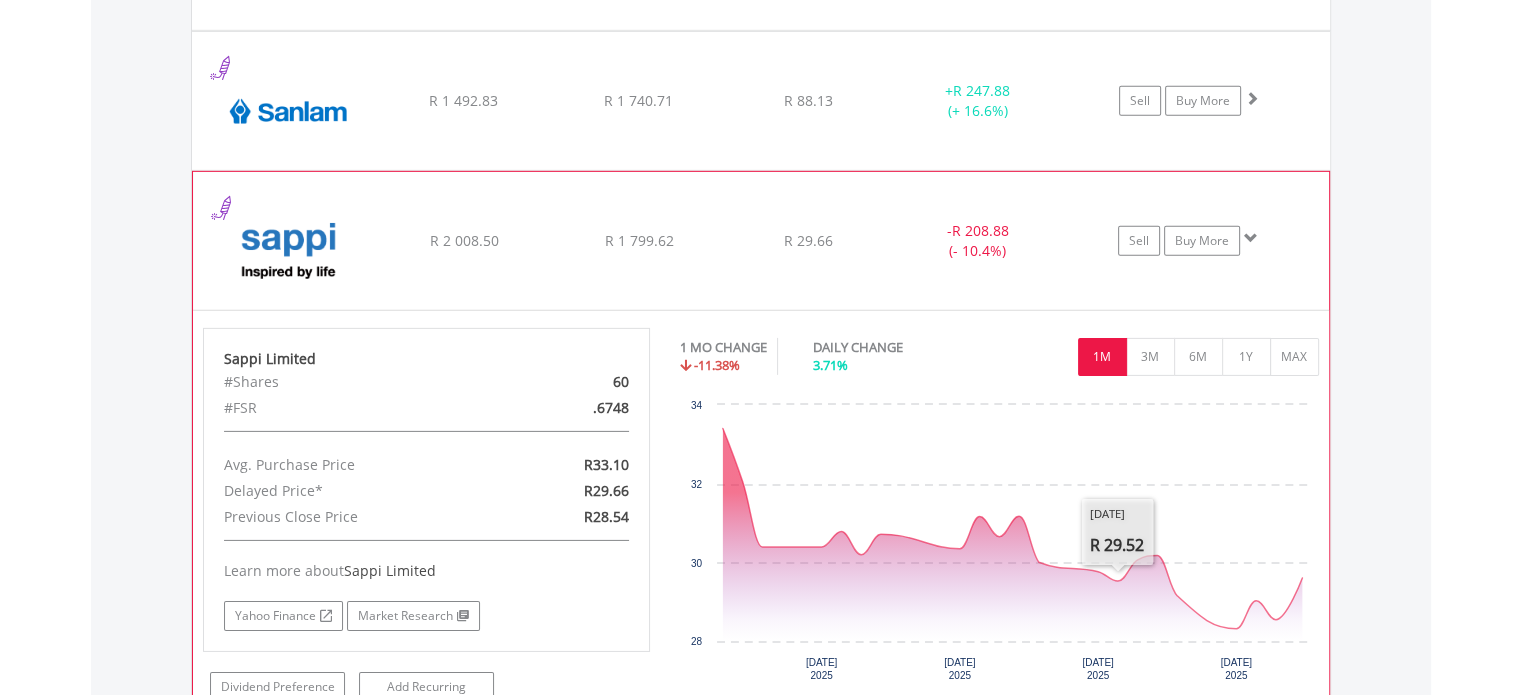 click on "﻿
Sappi Limited
R 2 008.50
R 1 799.62
R 29.66
-  R 208.88 (- 10.4%)
Sell
Buy More" at bounding box center (761, -4630) 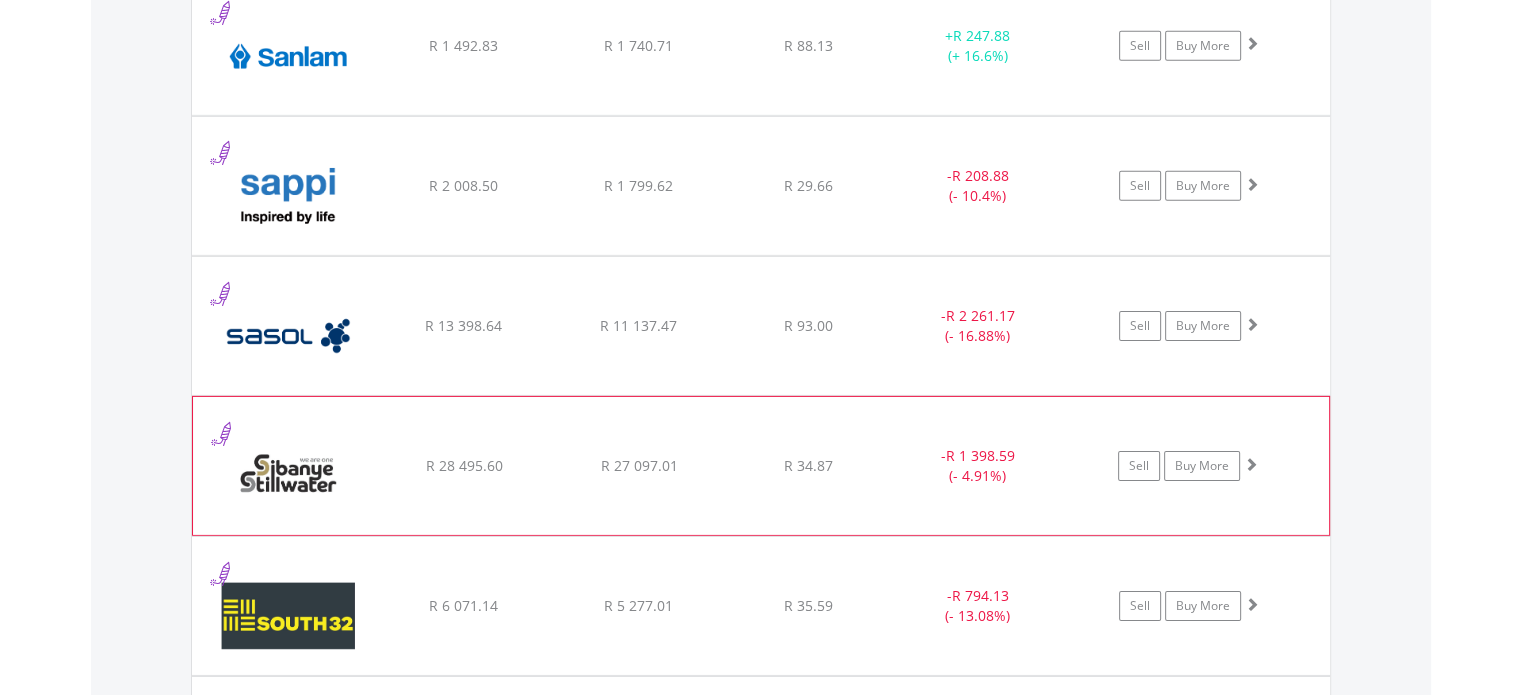 scroll, scrollTop: 6421, scrollLeft: 0, axis: vertical 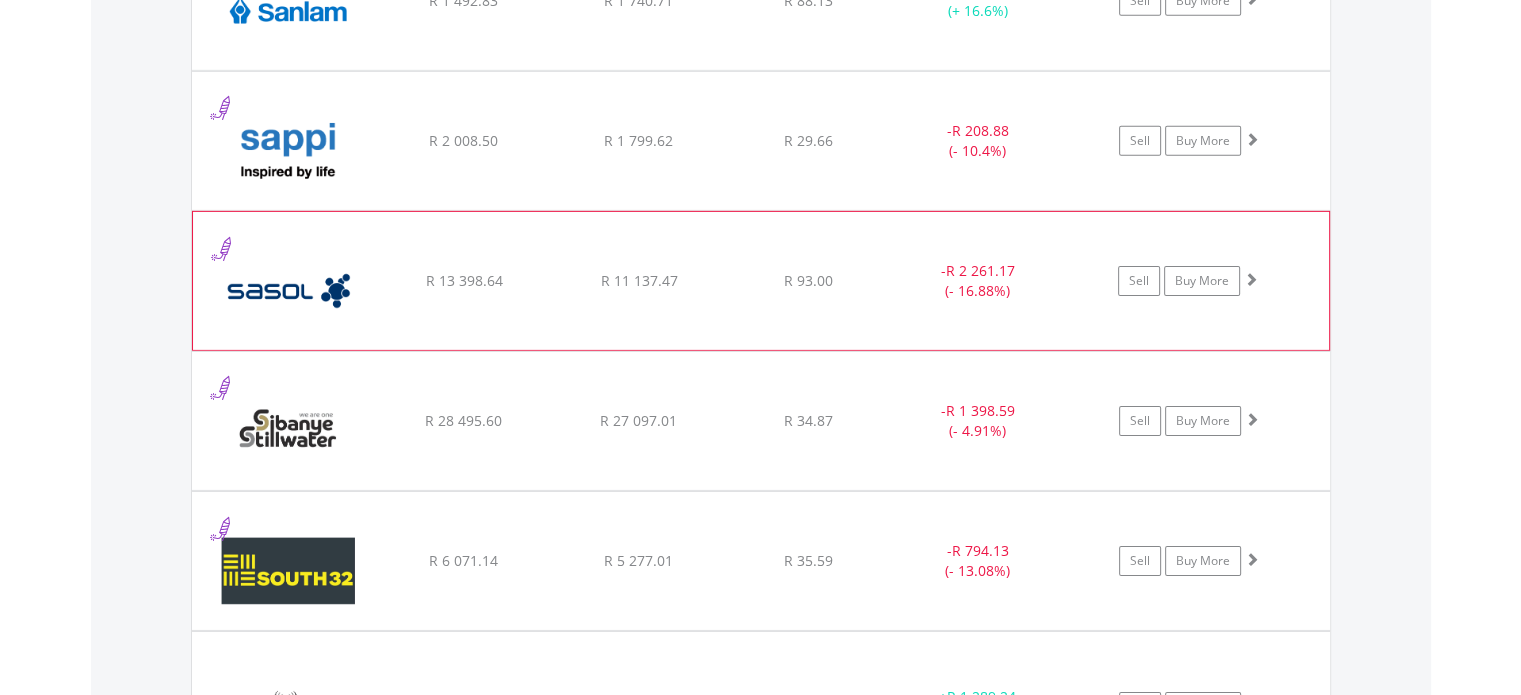 click on "R 11 137.47" at bounding box center (638, -4731) 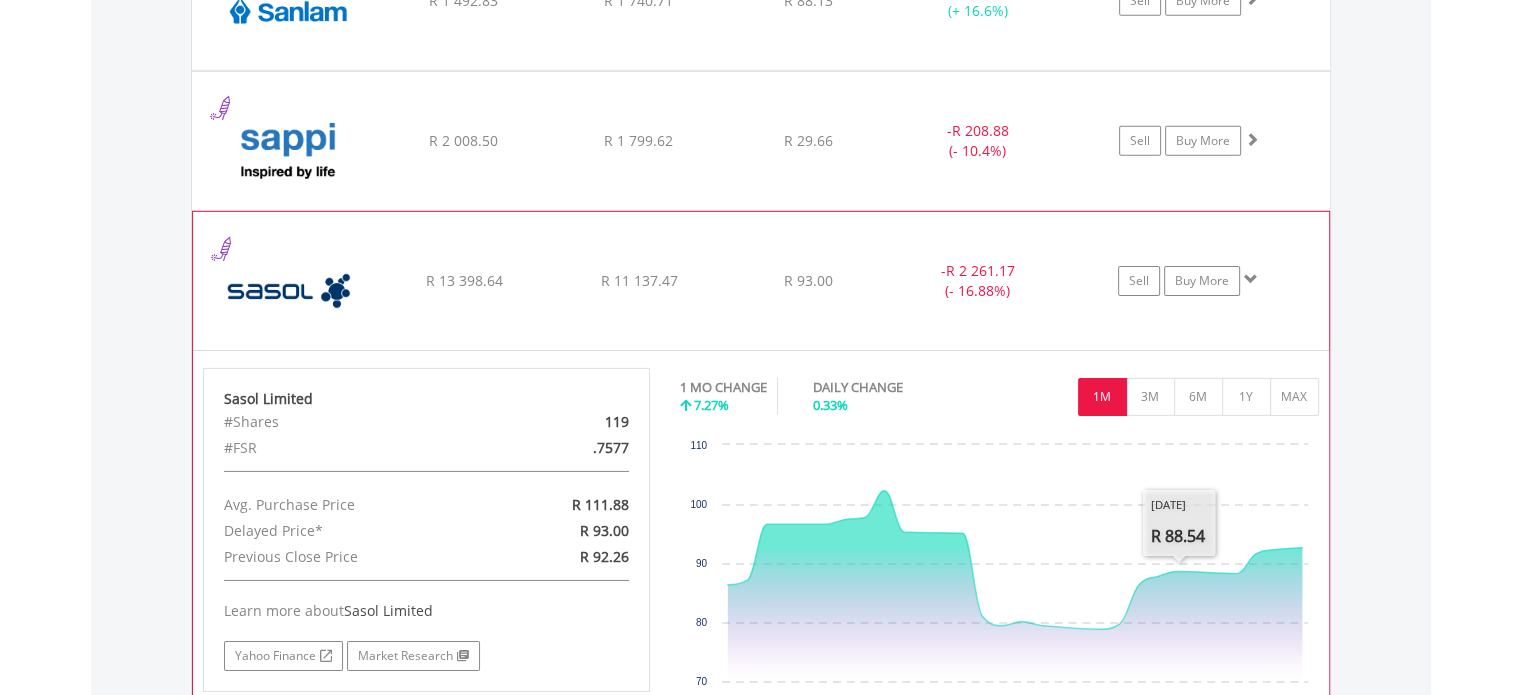click on "﻿
Sasol Limited
R 13 398.64
R 11 137.47
R 93.00
-  R 2 261.17 (- 16.88%)
Sell
Buy More" at bounding box center [761, -4730] 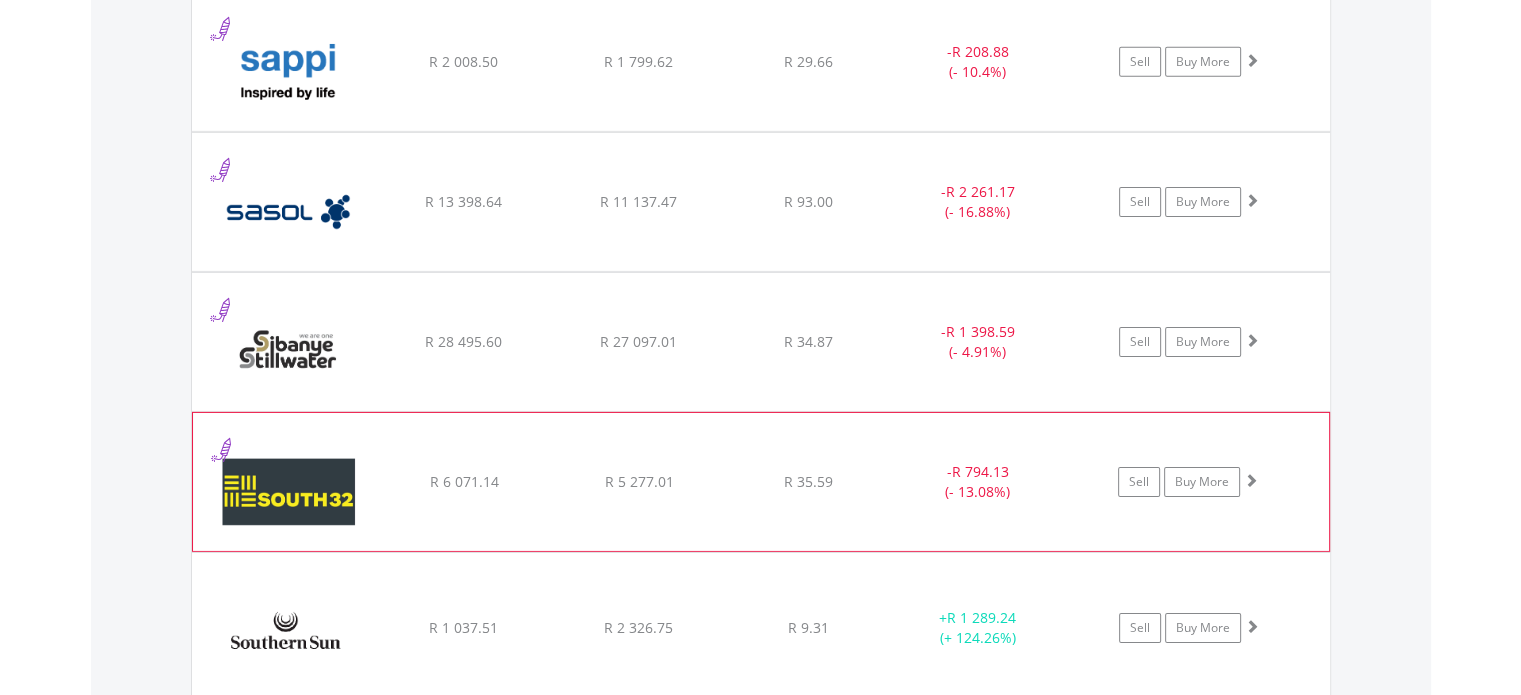 scroll, scrollTop: 6621, scrollLeft: 0, axis: vertical 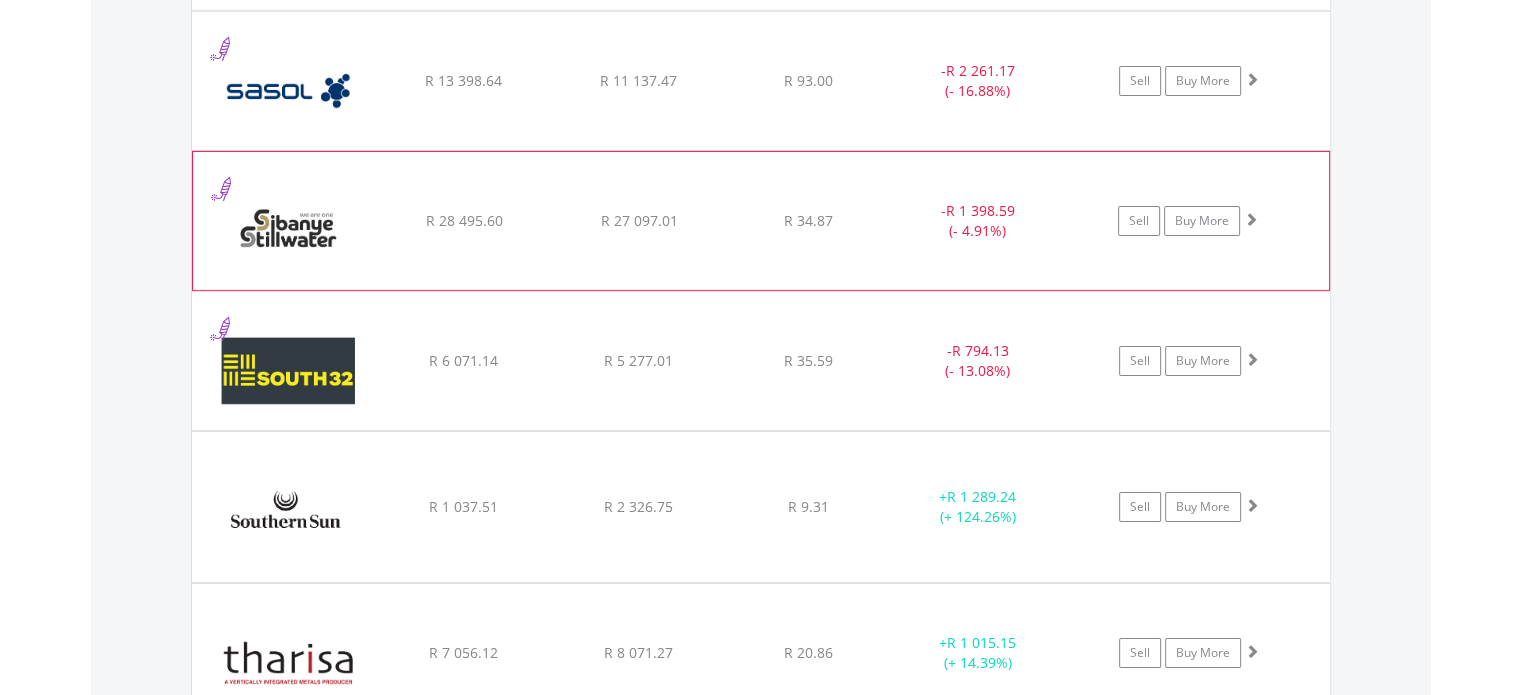 click on "﻿
Sibanye Stillwater Limited
R 28 495.60
R 27 097.01
R 34.87
-  R 1 398.59 (- 4.91%)
Sell
Buy More" at bounding box center (761, -4930) 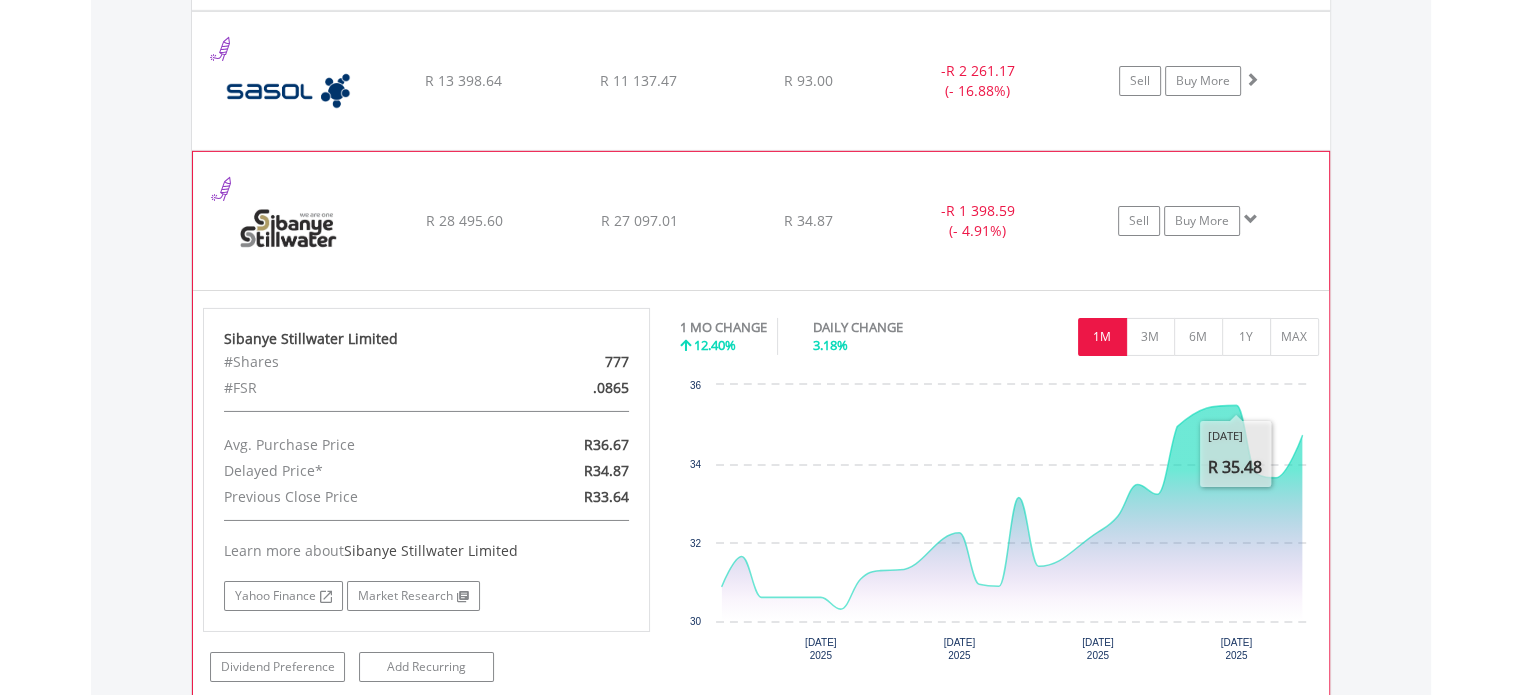 click on "﻿
Sibanye Stillwater Limited
R 28 495.60
R 27 097.01
R 34.87
-  R 1 398.59 (- 4.91%)
Sell
Buy More" at bounding box center [761, -4930] 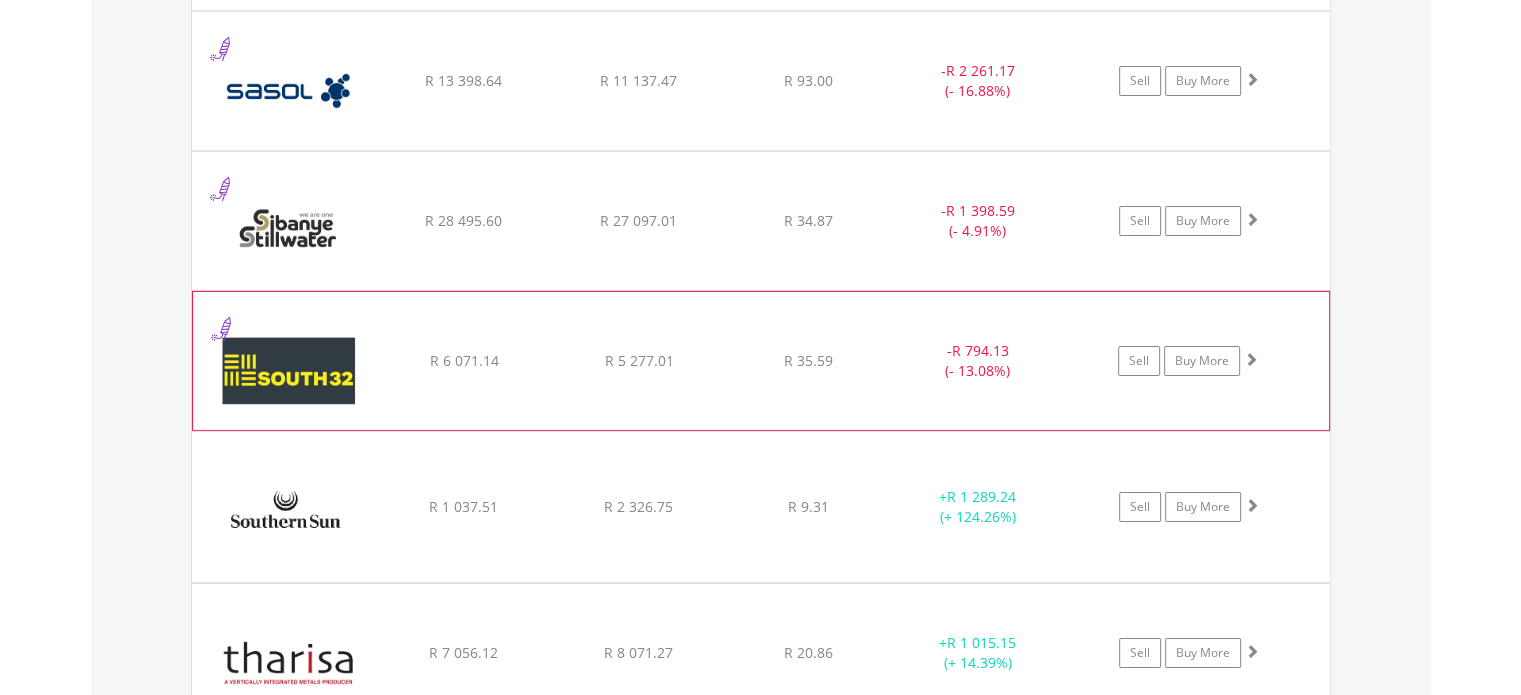 click on "﻿
South32 Limited
R 6 071.14
R 5 277.01
R 35.59
-  R 794.13 (- 13.08%)
Sell
Buy More" at bounding box center (761, -4930) 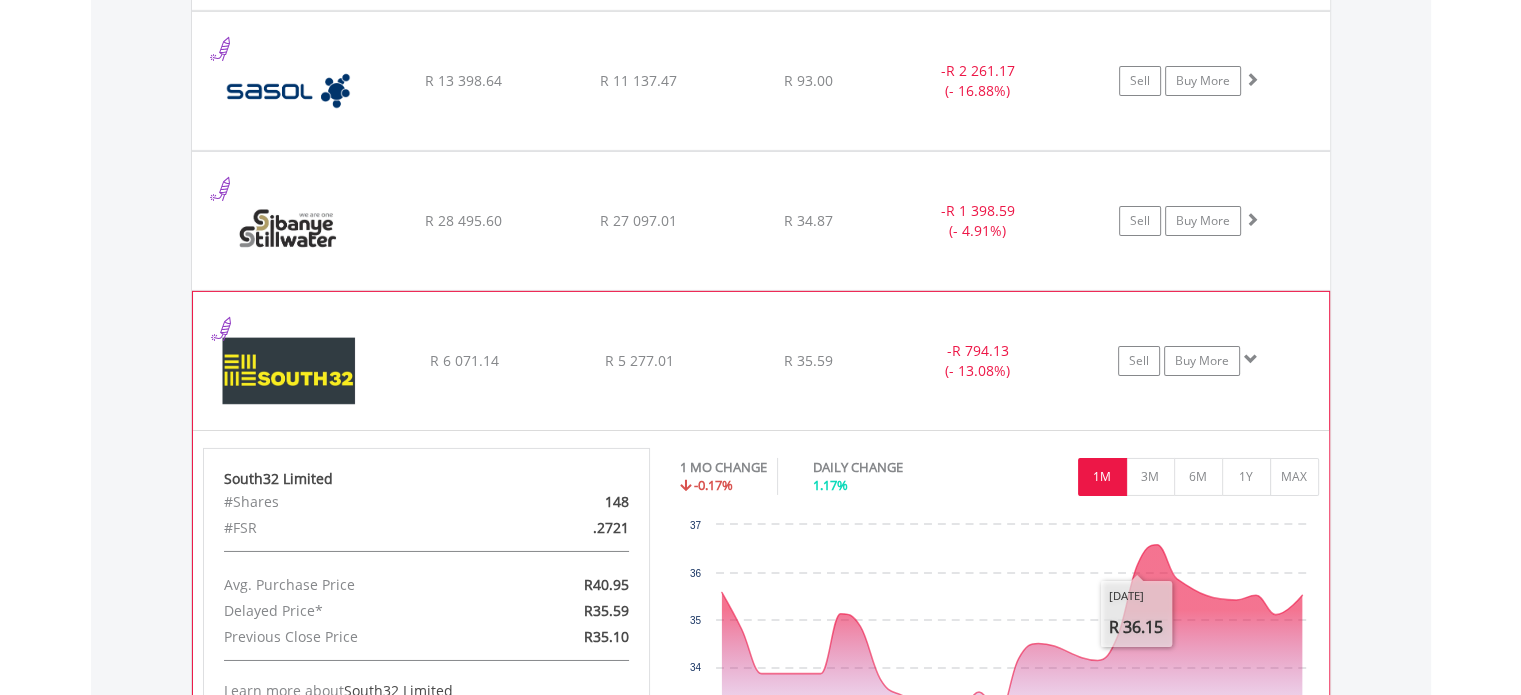 click on "﻿
South32 Limited
R 6 071.14
R 5 277.01
R 35.59
-  R 794.13 (- 13.08%)
Sell
Buy More" at bounding box center (761, -4930) 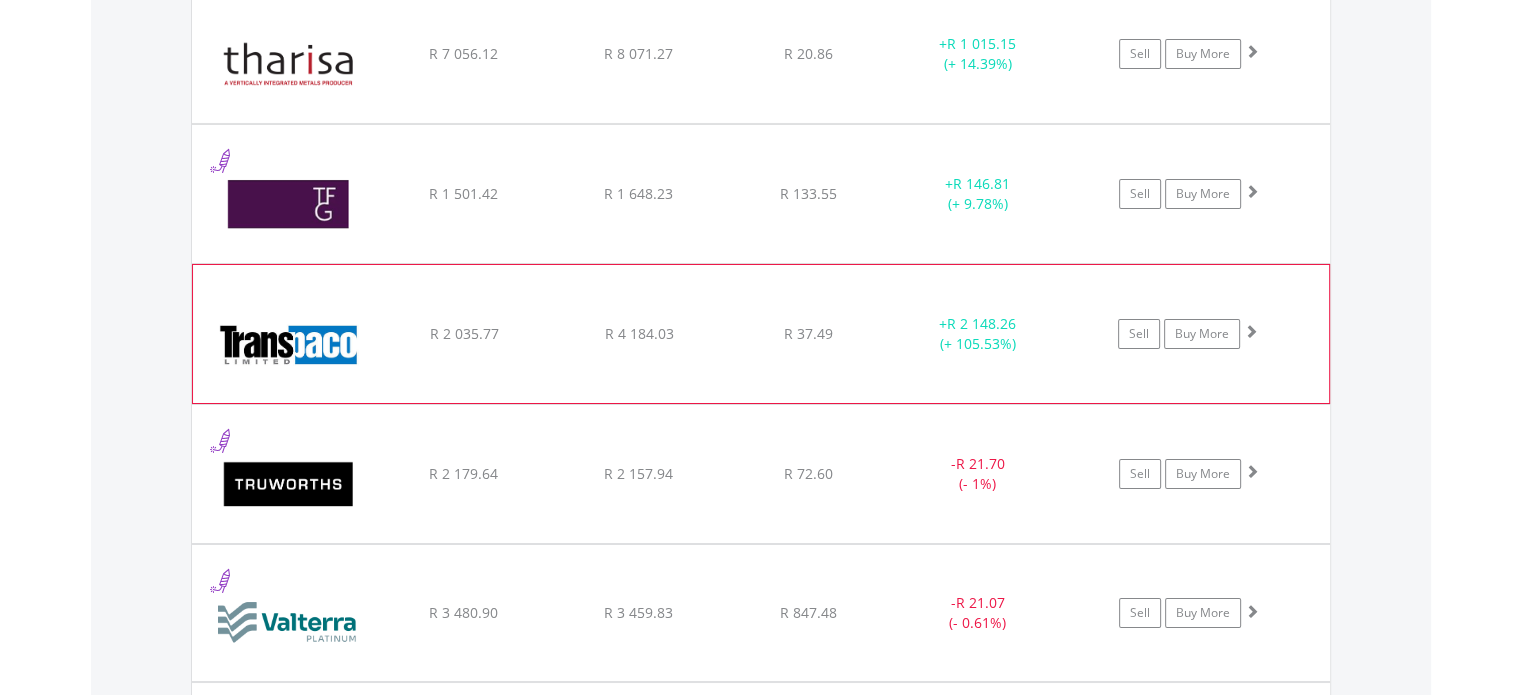 scroll, scrollTop: 7421, scrollLeft: 0, axis: vertical 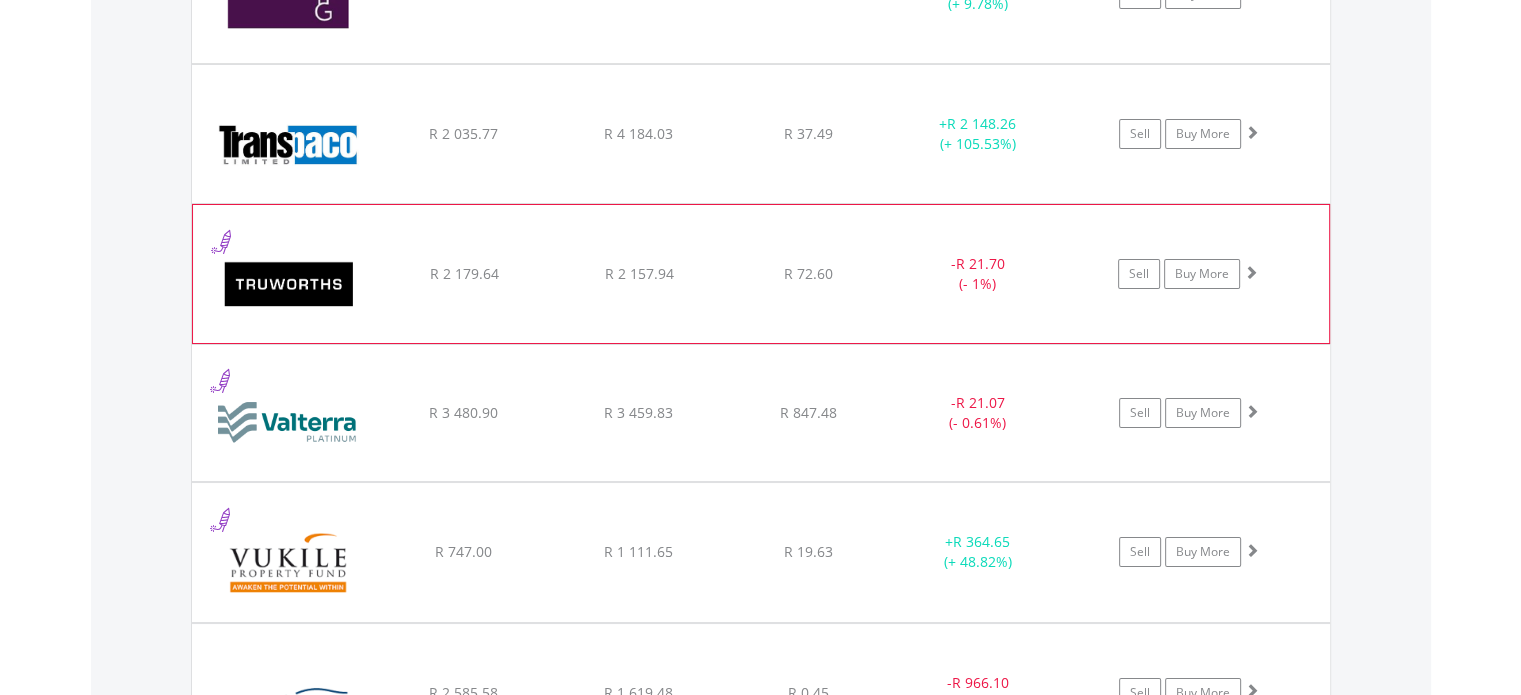 click on "R 72.60" at bounding box center [808, -5730] 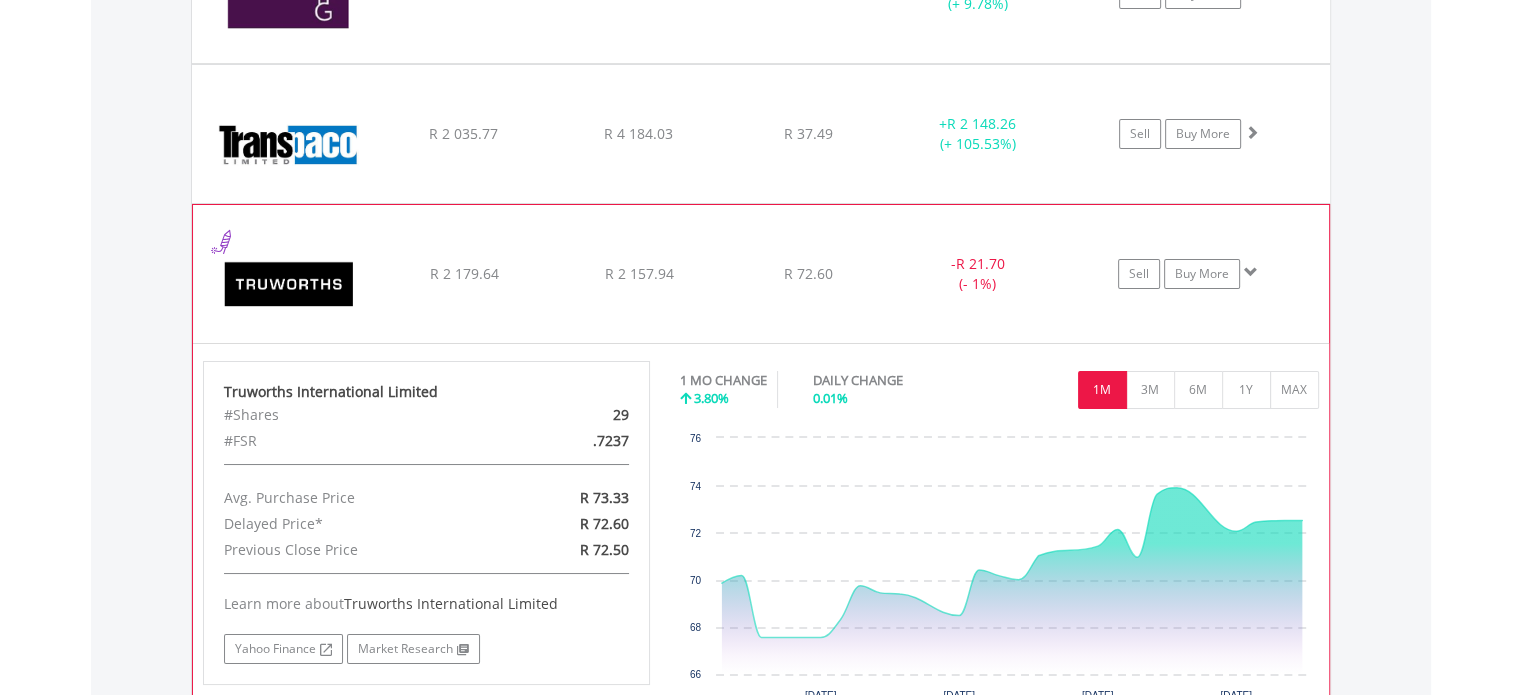 click on "﻿
Truworths International Limited
R 2 179.64
R 2 157.94
R 72.60
-  R 21.70 (- 1%)
Sell
Buy More" at bounding box center (761, -5730) 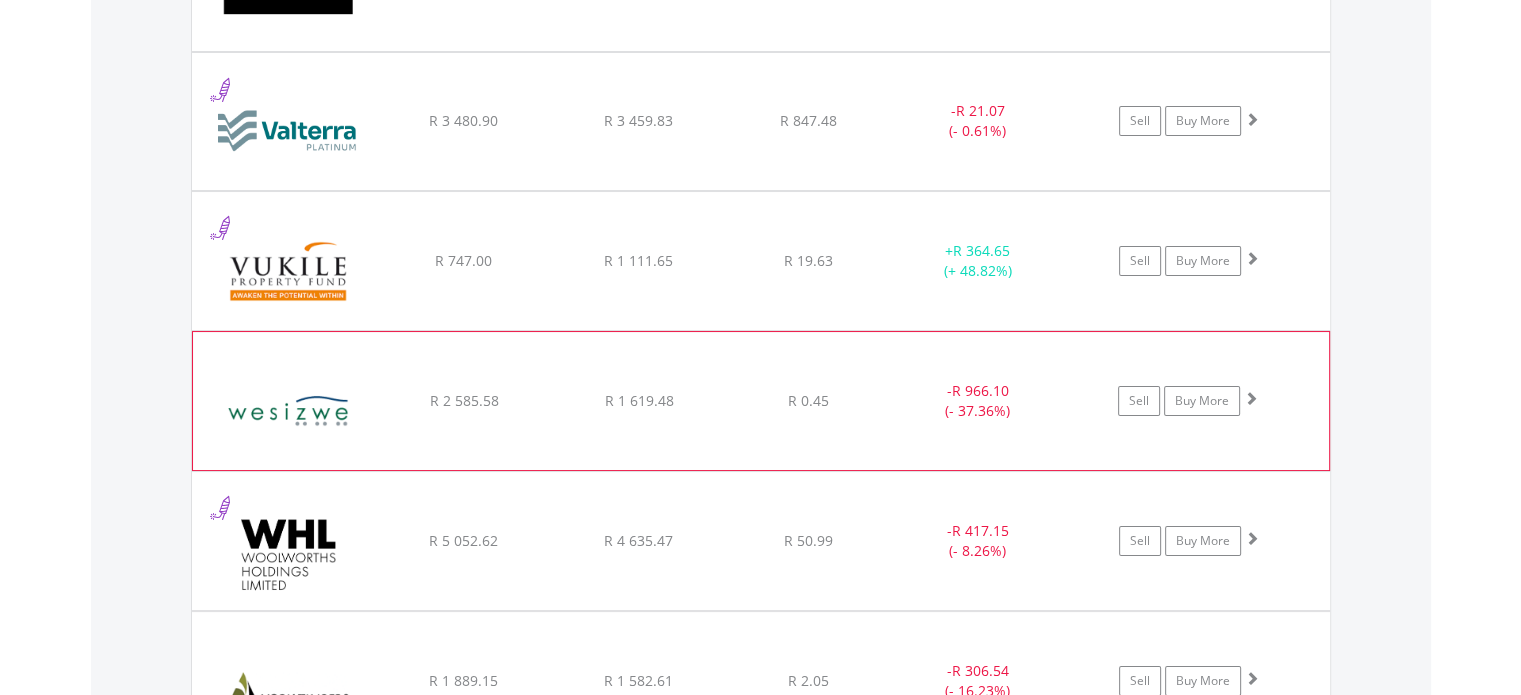 scroll, scrollTop: 7821, scrollLeft: 0, axis: vertical 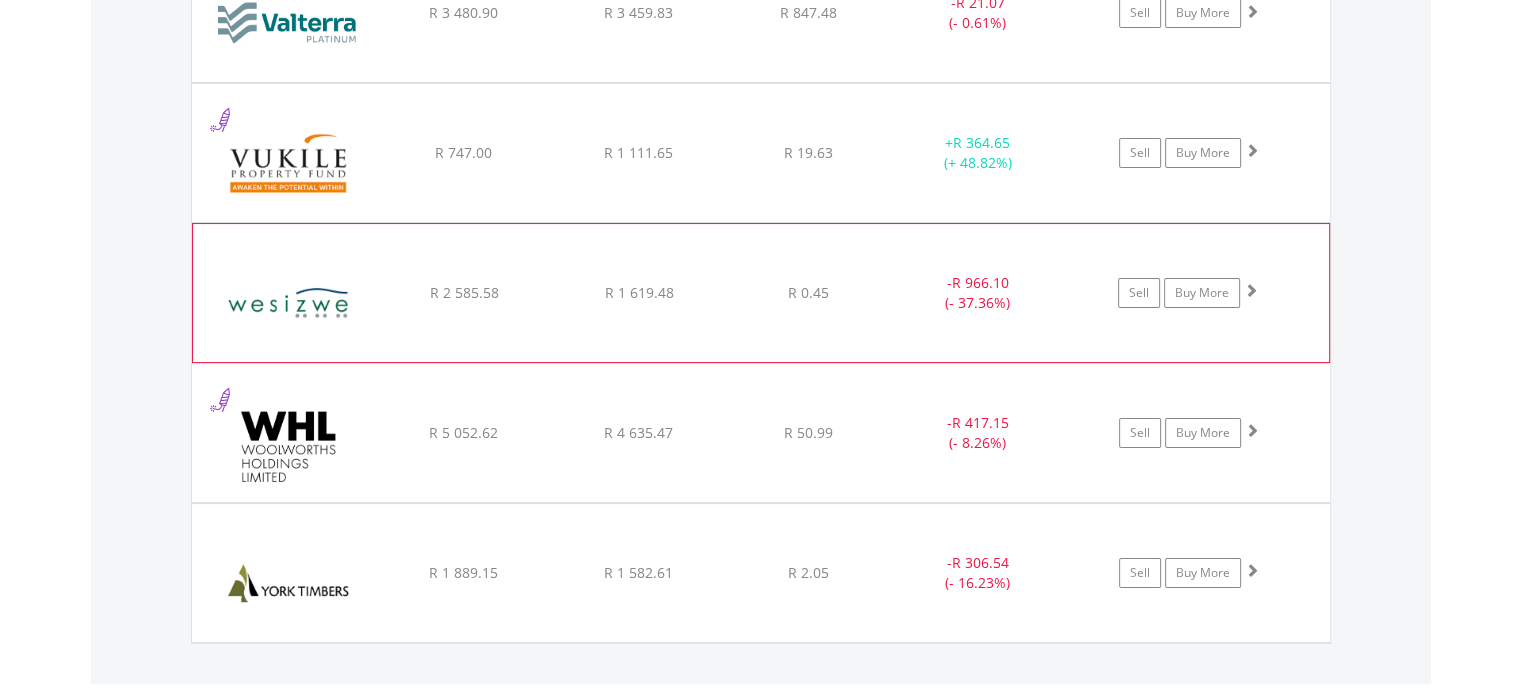 click on "﻿
Wesizwe Platinum Limited
R 2 585.58
R 1 619.48
R 0.45
-  R 966.10 (- 37.36%)
Sell
Buy More" at bounding box center [761, -6130] 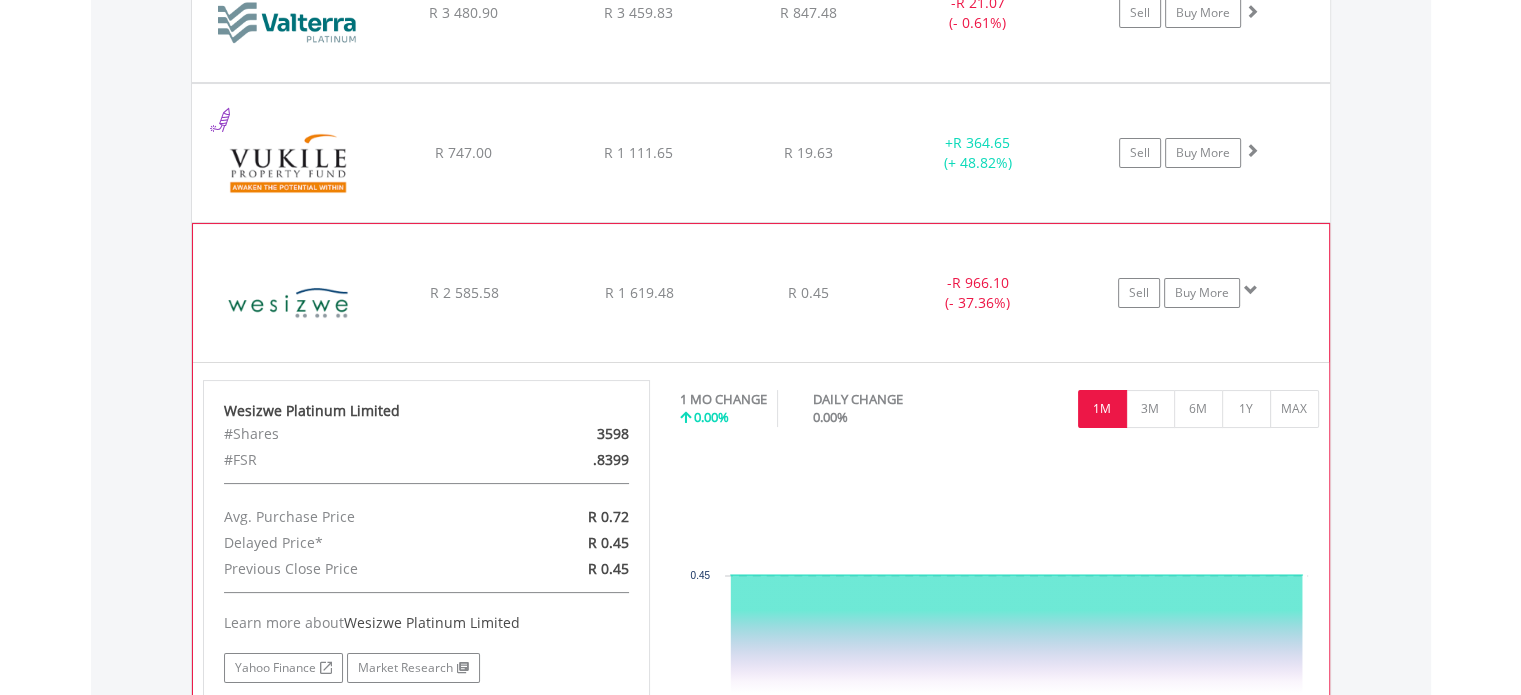 click on "﻿
Wesizwe Platinum Limited
R 2 585.58
R 1 619.48
R 0.45
-  R 966.10 (- 37.36%)
Sell
Buy More" at bounding box center [761, -6130] 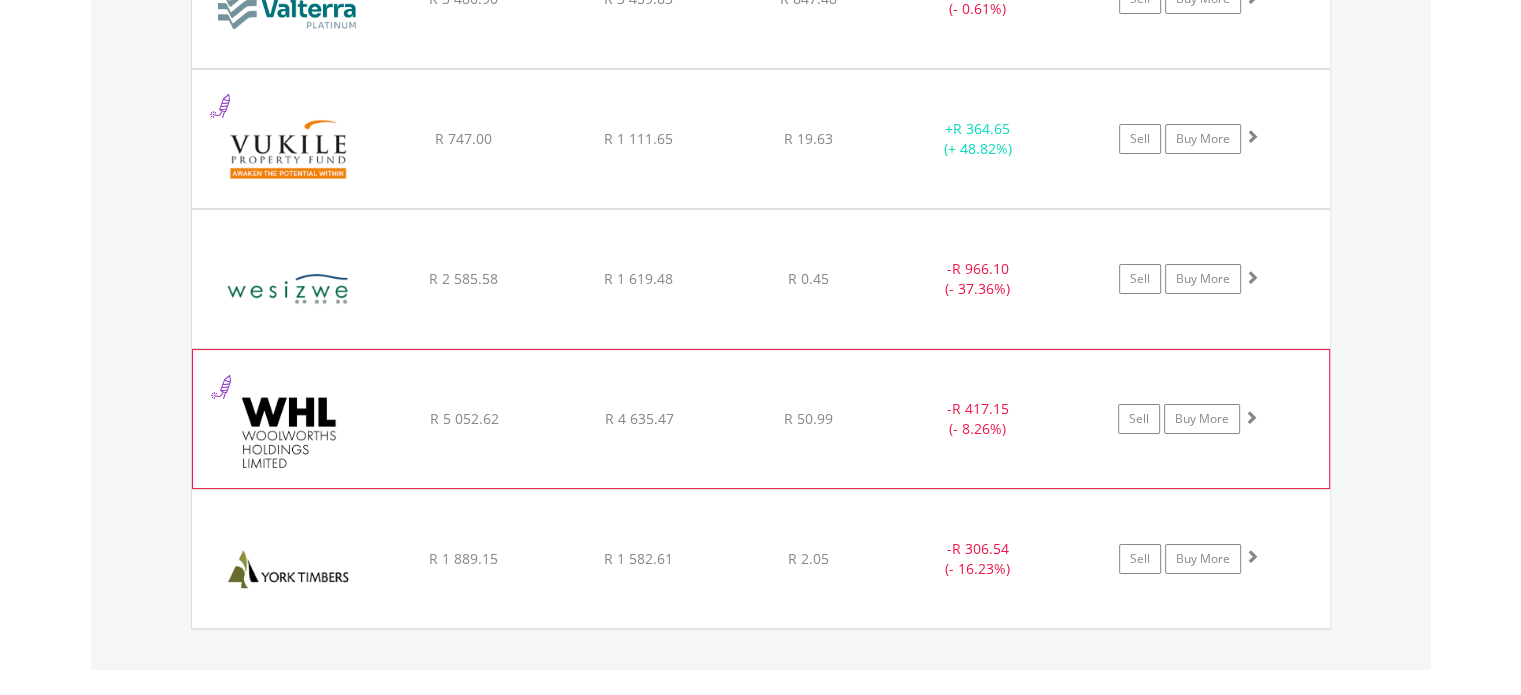 scroll, scrollTop: 8021, scrollLeft: 0, axis: vertical 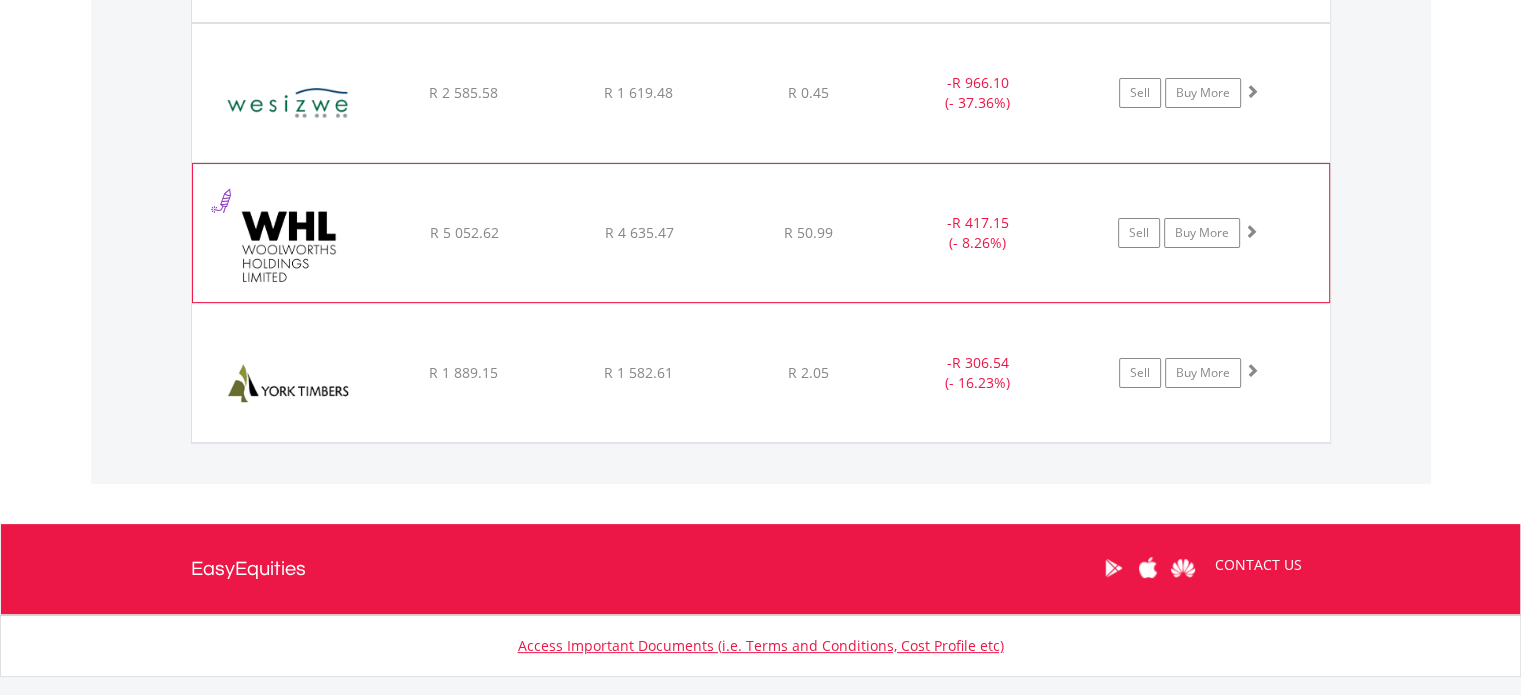 click on "﻿
Woolworths Holdings Limited
R 5 052.62
R 4 635.47
R 50.99
-  R 417.15 (- 8.26%)
Sell
Buy More" at bounding box center [761, -6330] 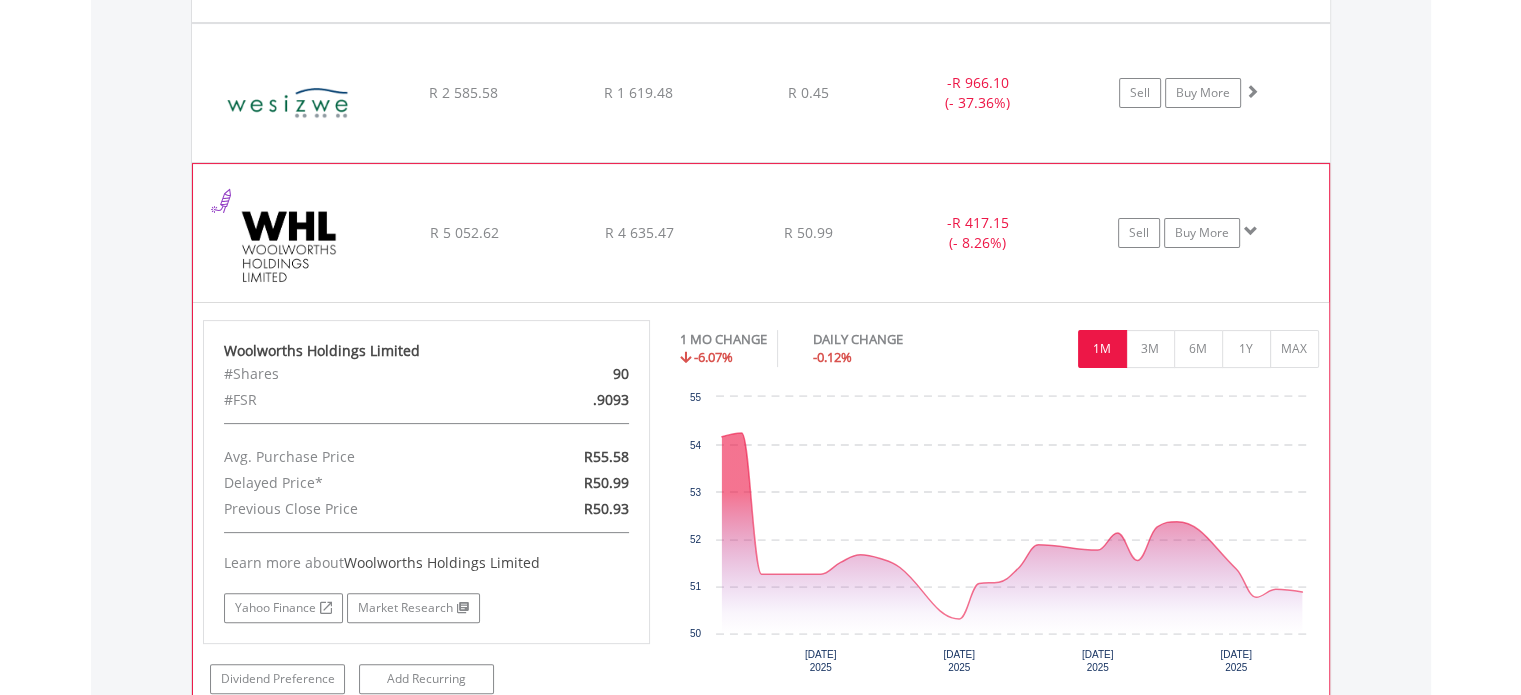 click on "﻿
Woolworths Holdings Limited
R 5 052.62
R 4 635.47
R 50.99
-  R 417.15 (- 8.26%)
Sell
Buy More" at bounding box center (761, -6330) 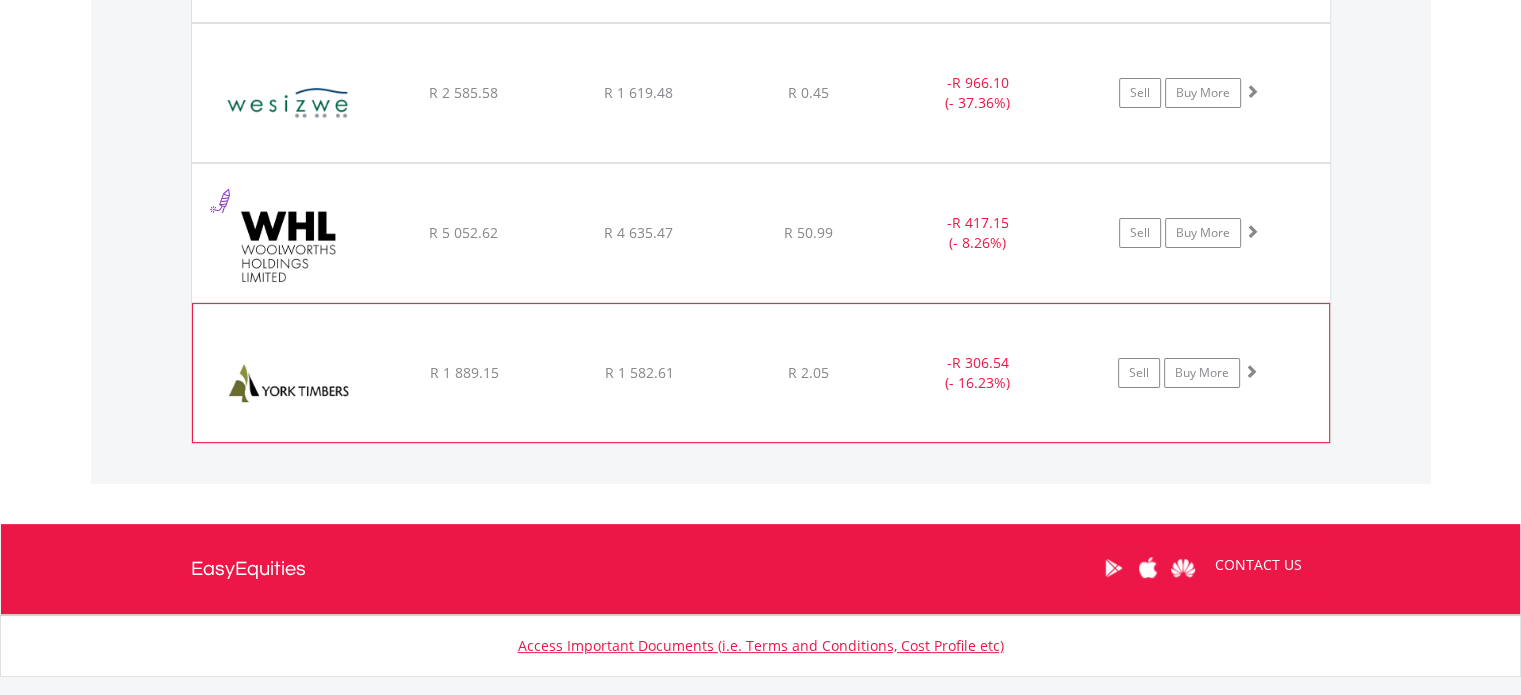 click on "﻿
York Timber Holdings Limited
R 1 889.15
R 1 582.61
R 2.05
-  R 306.54 (- 16.23%)
Sell
Buy More" at bounding box center (761, -6330) 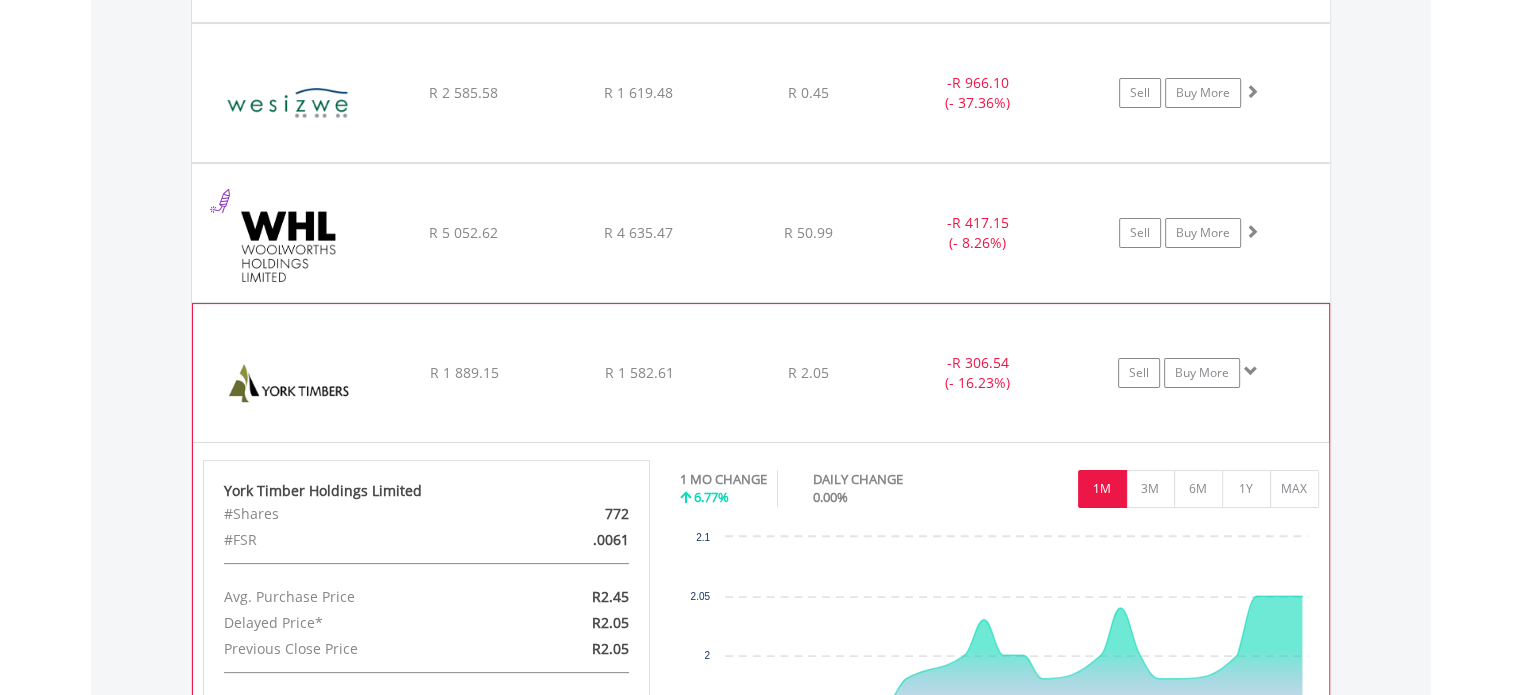 click on "﻿
York Timber Holdings Limited
R 1 889.15
R 1 582.61
R 2.05
-  R 306.54 (- 16.23%)
Sell
Buy More" at bounding box center [761, -6330] 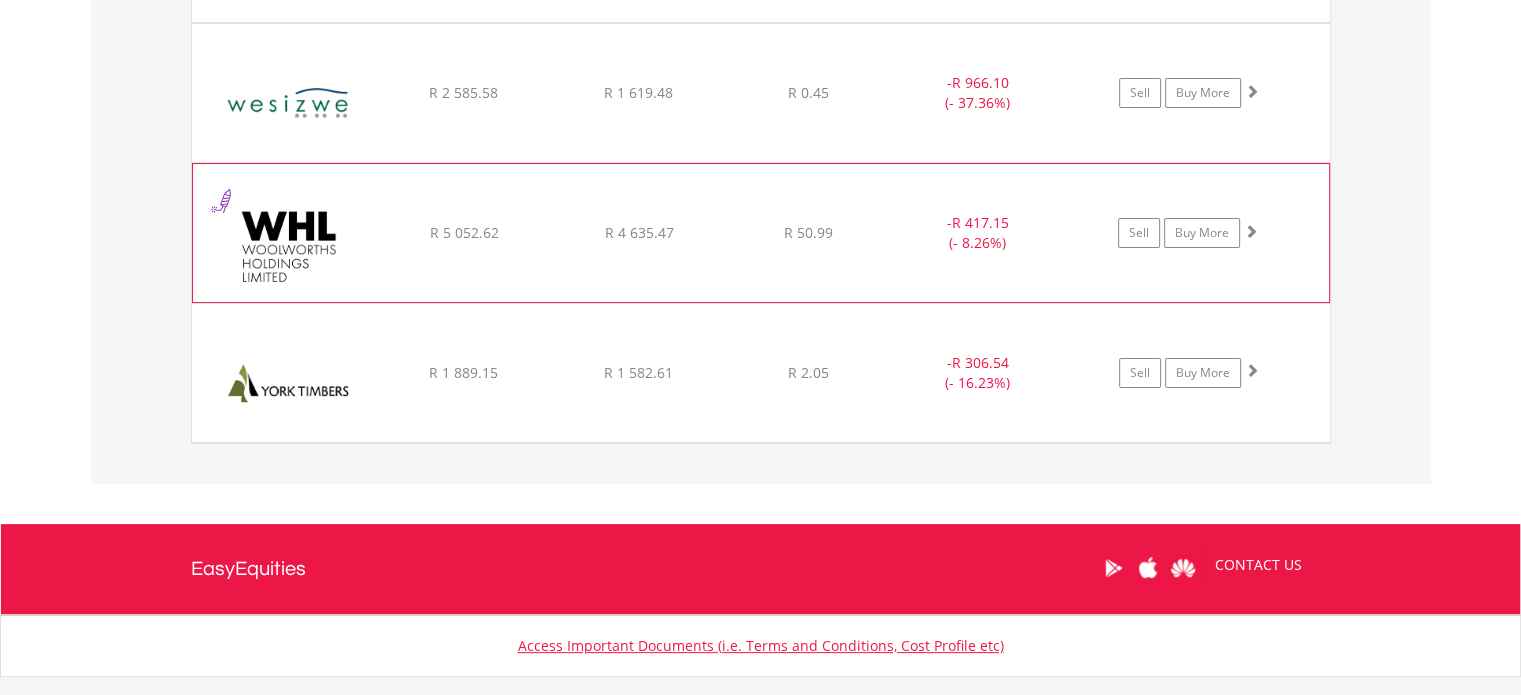 click on "﻿
Woolworths Holdings Limited
R 5 052.62
R 4 635.47
R 50.99
-  R 417.15 (- 8.26%)
Sell
Buy More" at bounding box center (761, -6330) 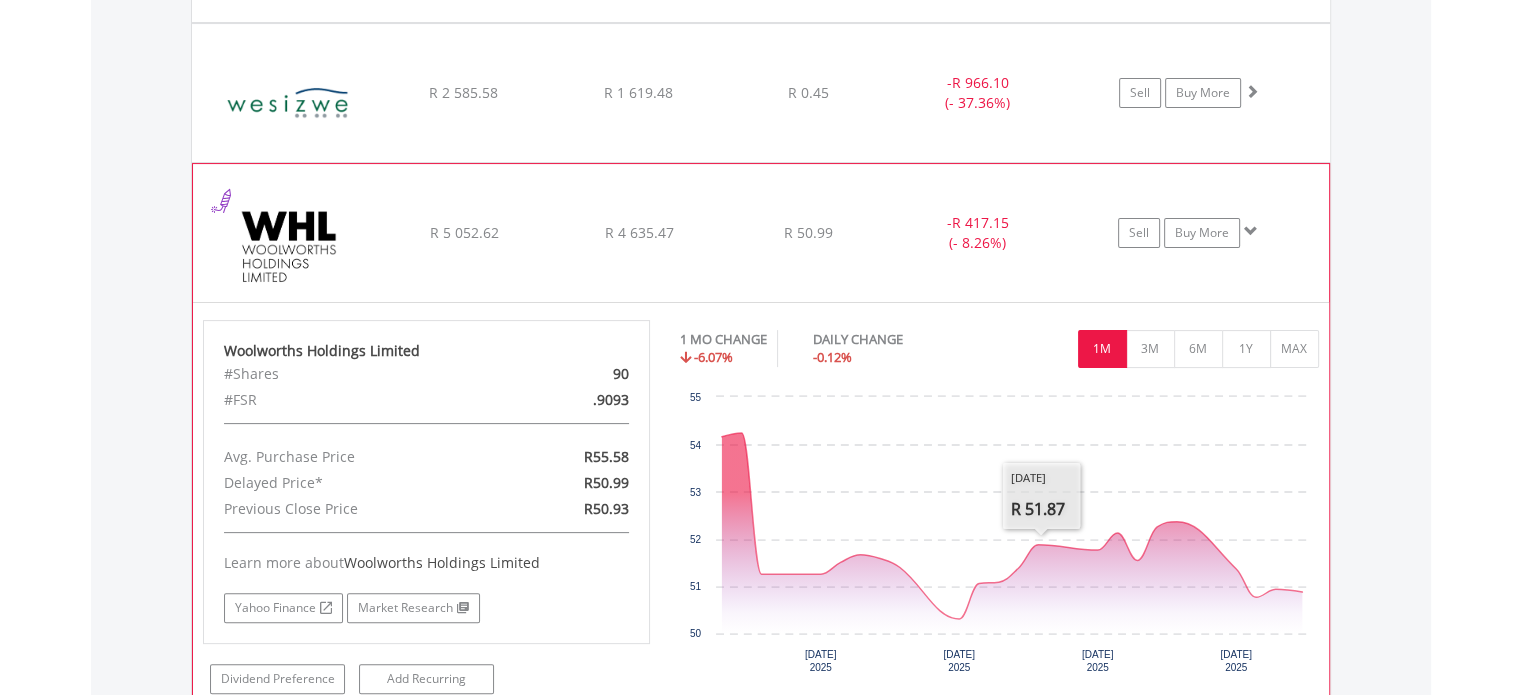 click on "-  R 417.15 (- 8.26%)" at bounding box center (978, -6050) 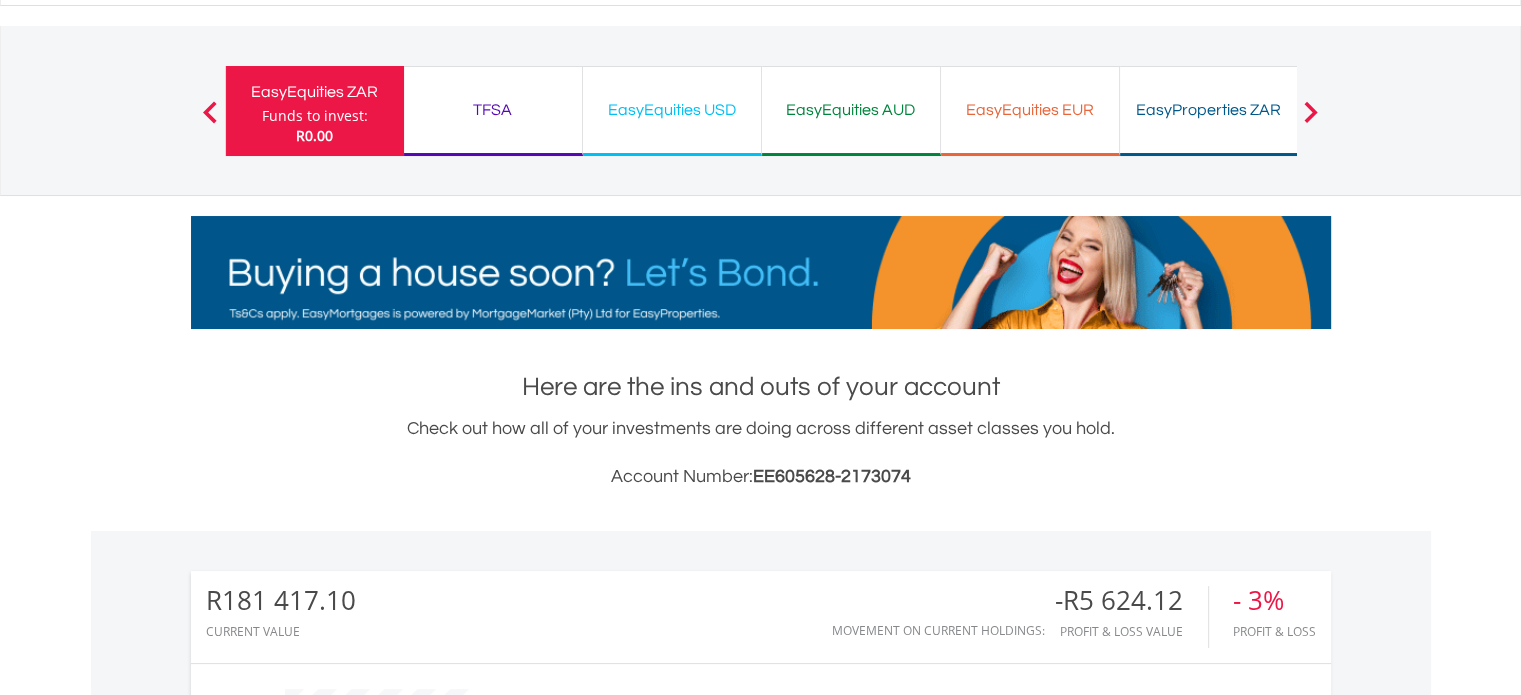 scroll, scrollTop: 0, scrollLeft: 0, axis: both 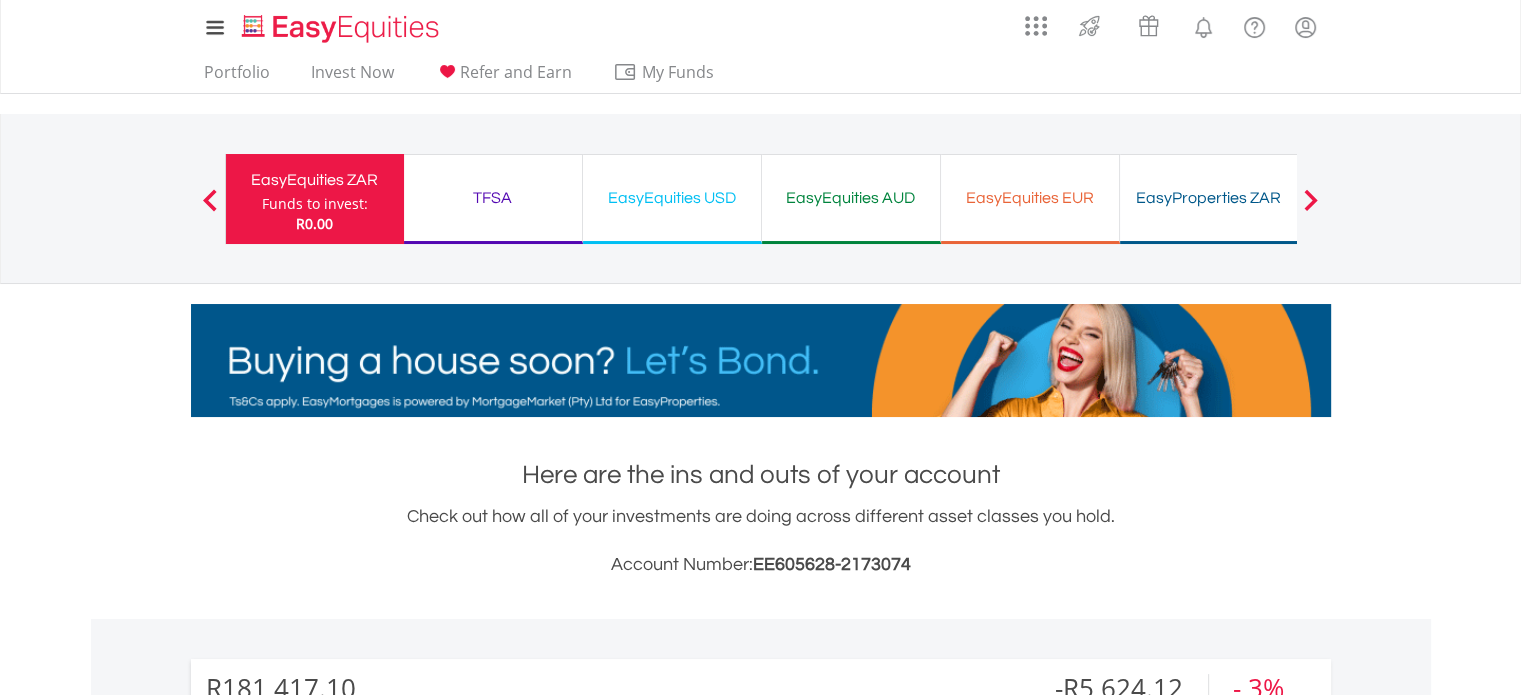 click on "EasyEquities USD" at bounding box center (672, 198) 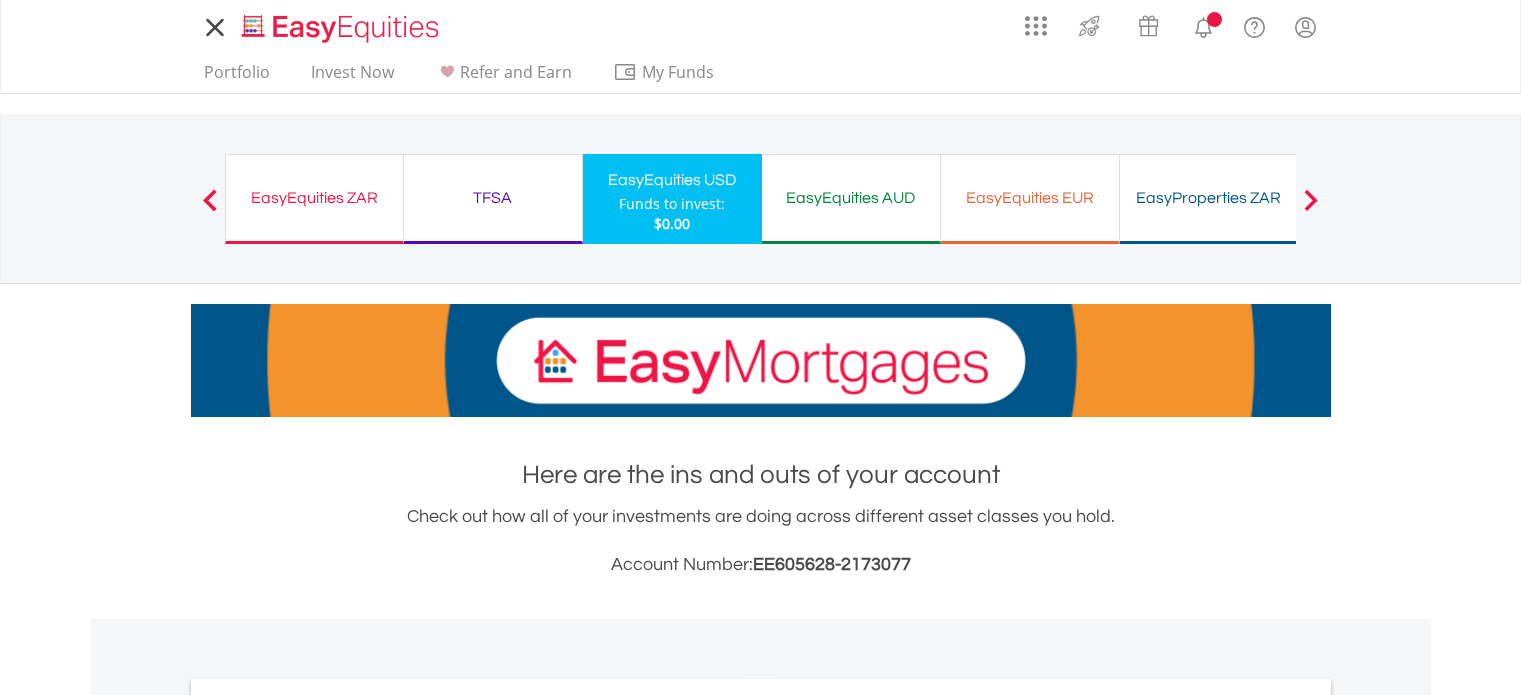 scroll, scrollTop: 0, scrollLeft: 0, axis: both 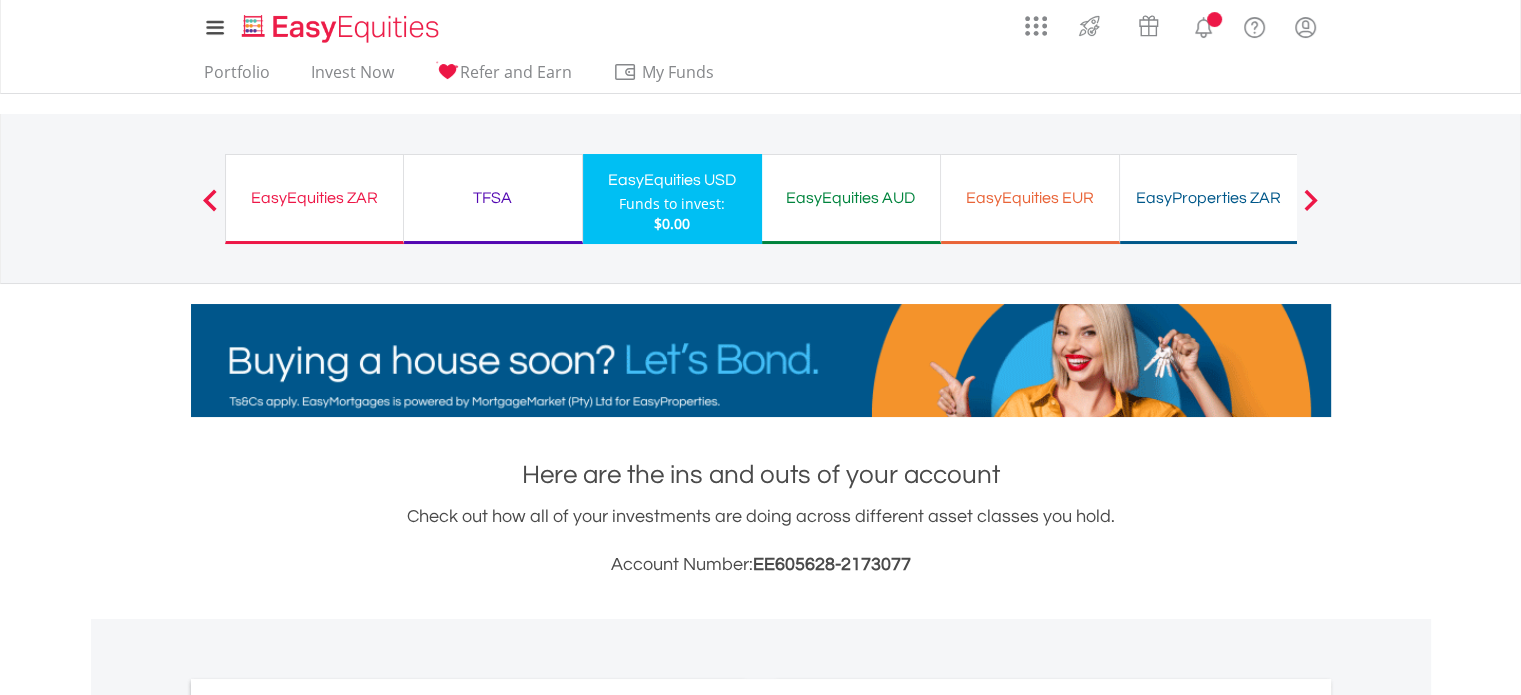 click on "EasyProperties ZAR" at bounding box center (1209, 198) 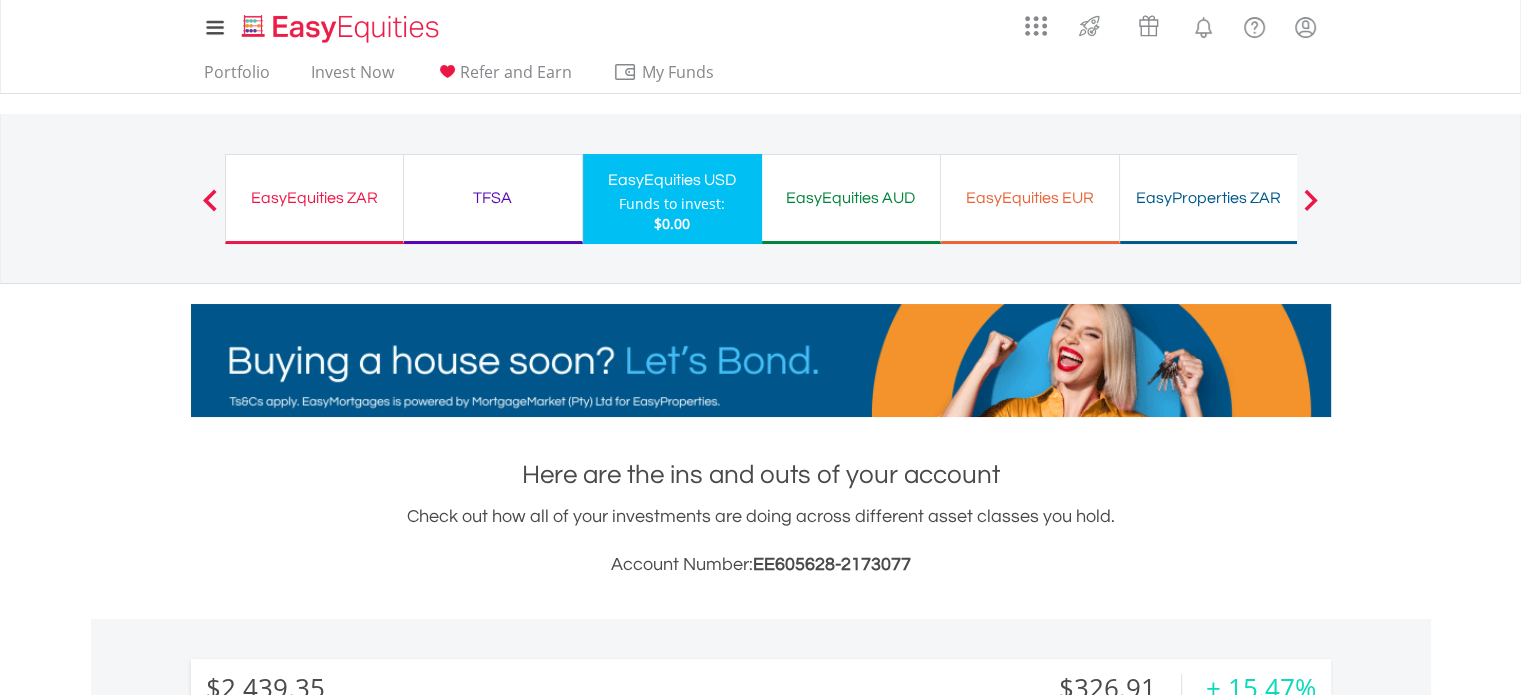 scroll, scrollTop: 999808, scrollLeft: 999620, axis: both 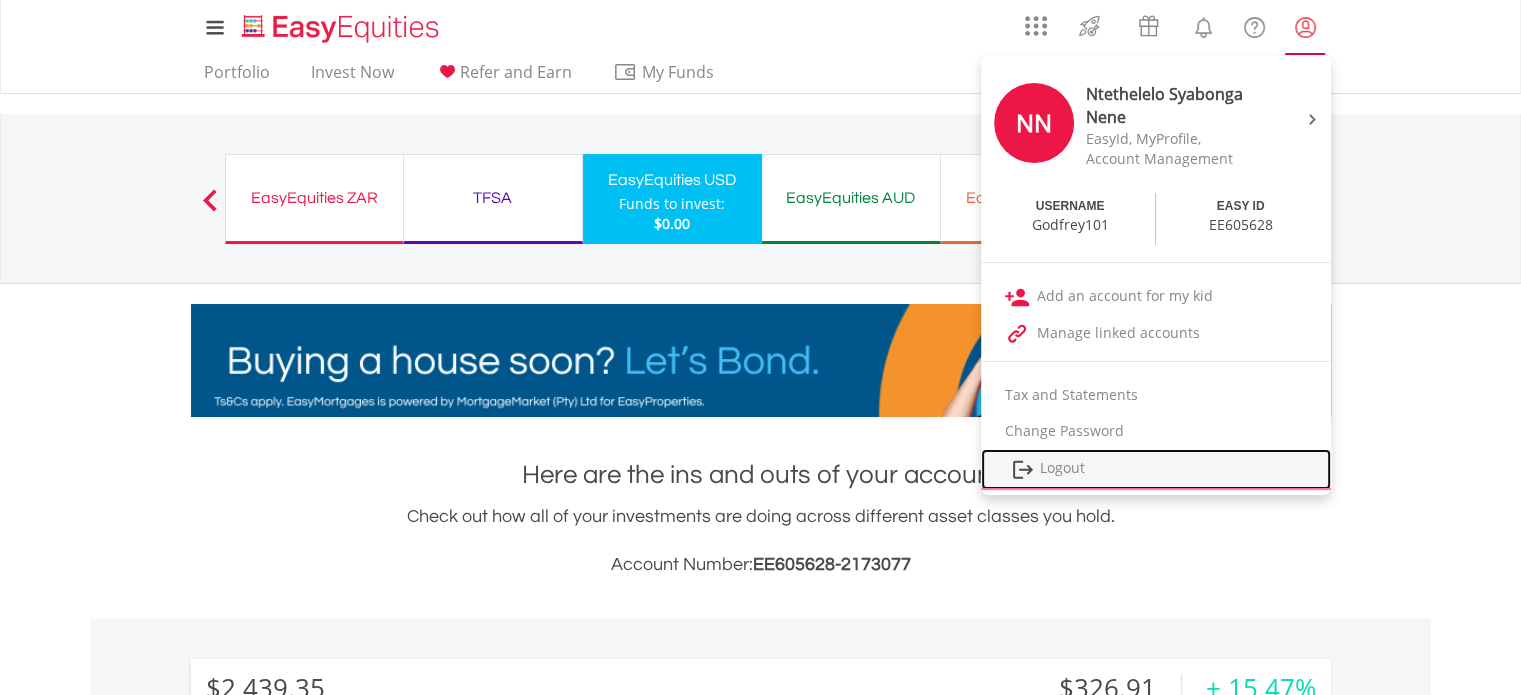 click on "Logout" at bounding box center (1156, 469) 